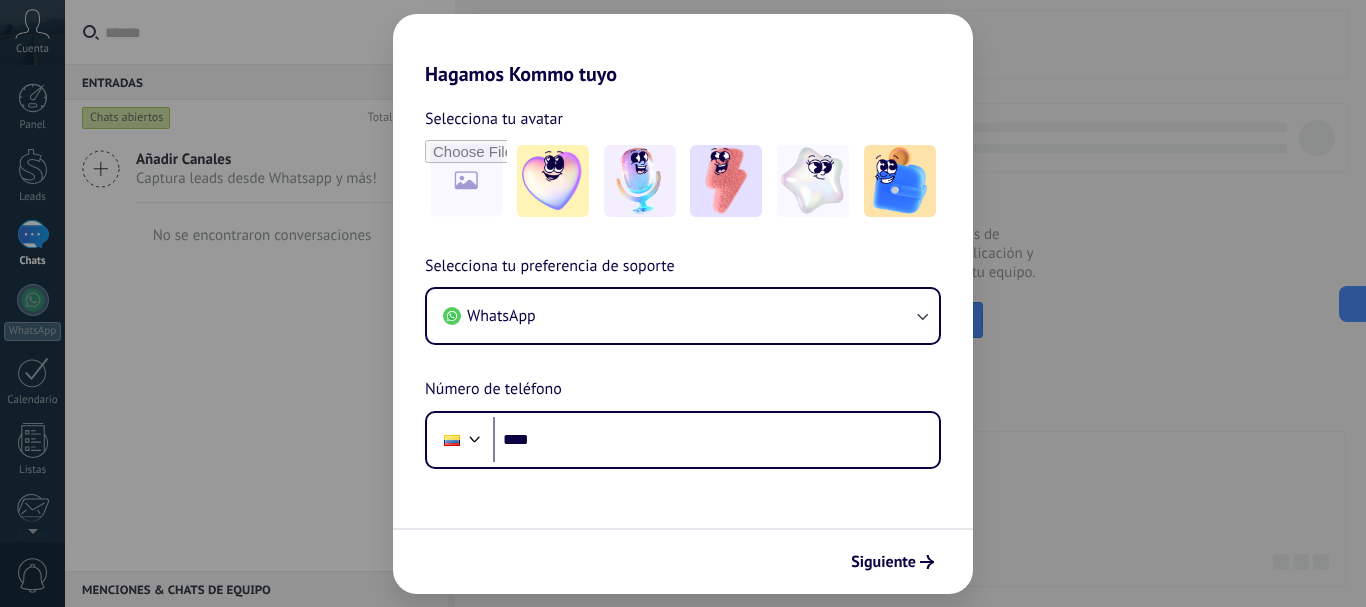 scroll, scrollTop: 0, scrollLeft: 0, axis: both 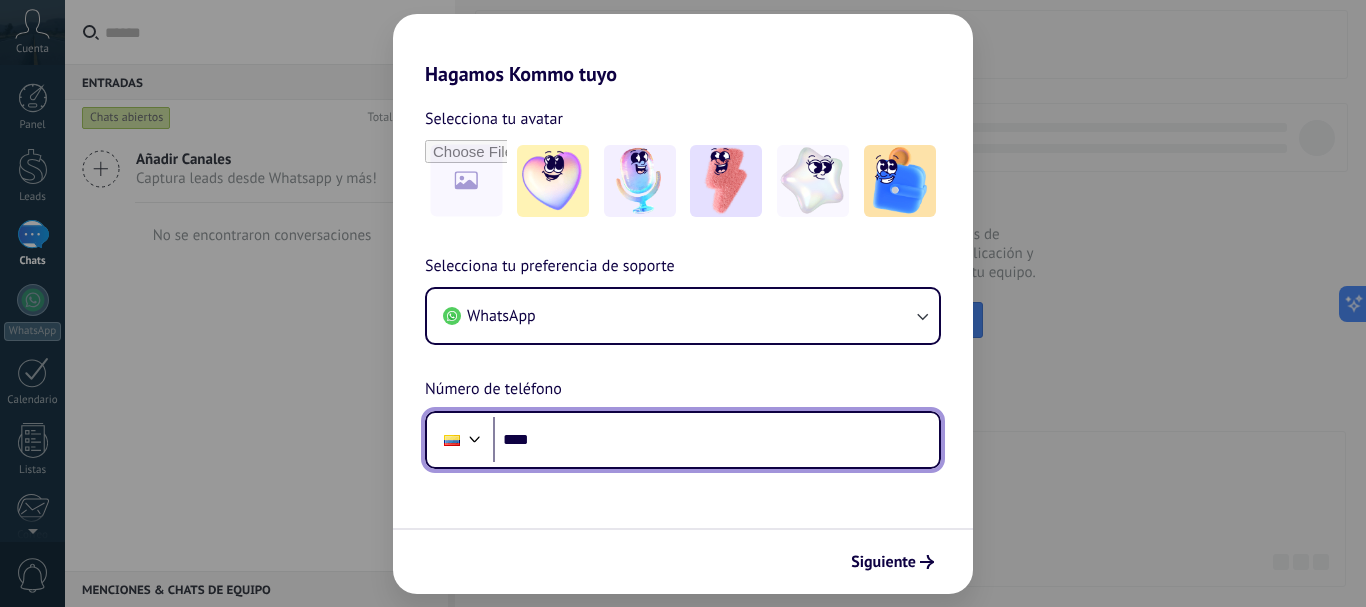 click on "****" at bounding box center (716, 440) 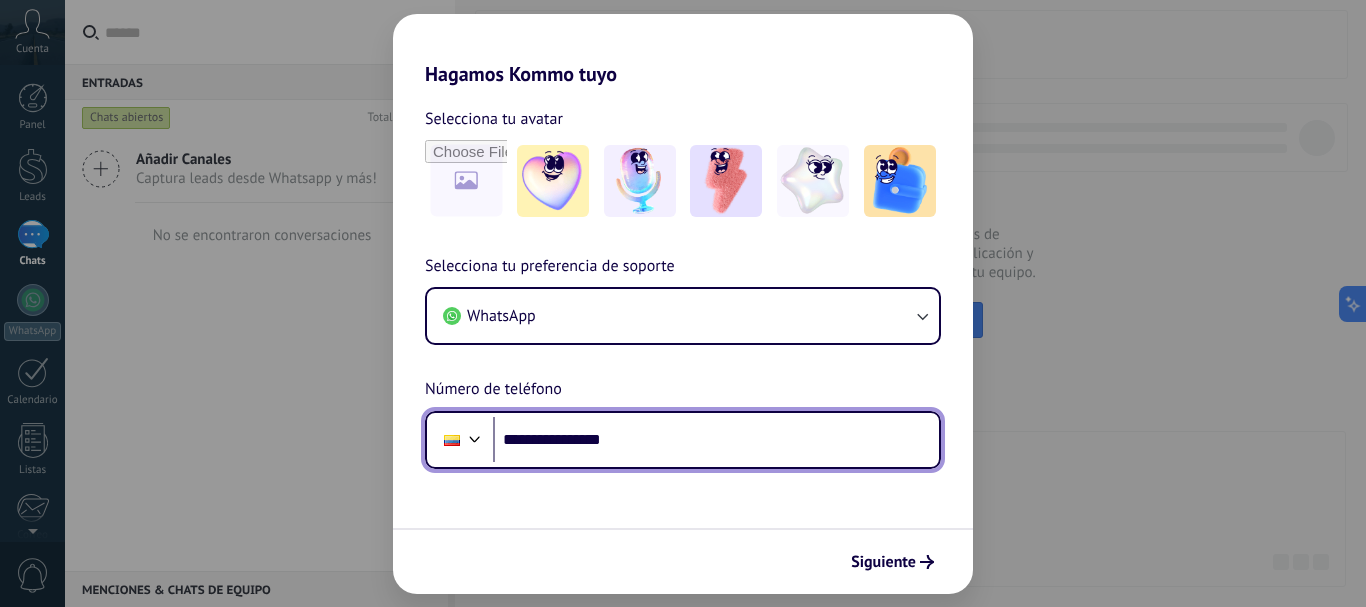 type on "**********" 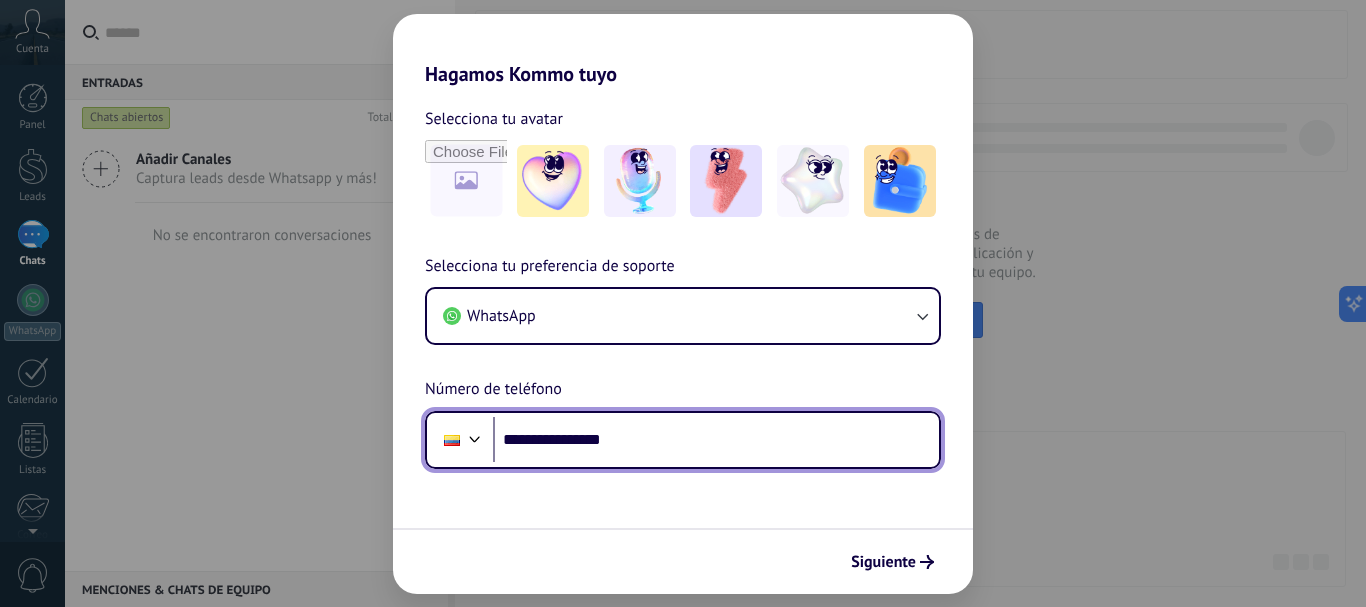 drag, startPoint x: 585, startPoint y: 444, endPoint x: 753, endPoint y: 499, distance: 176.77386 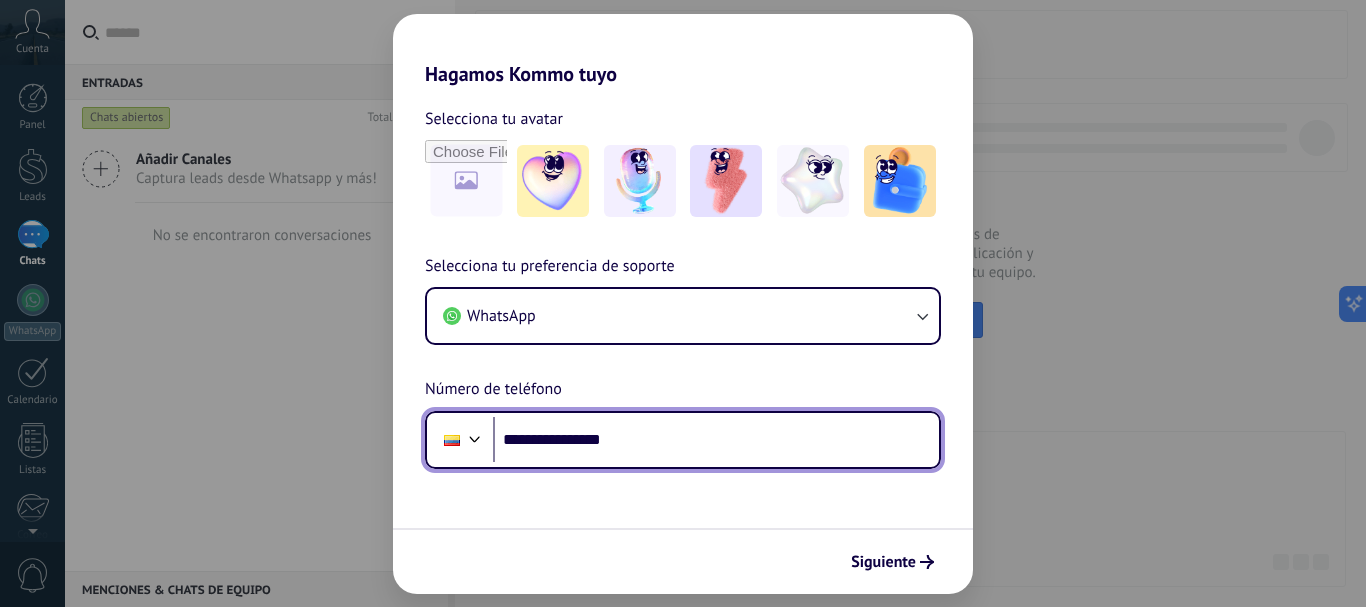 click on "**********" at bounding box center (683, 340) 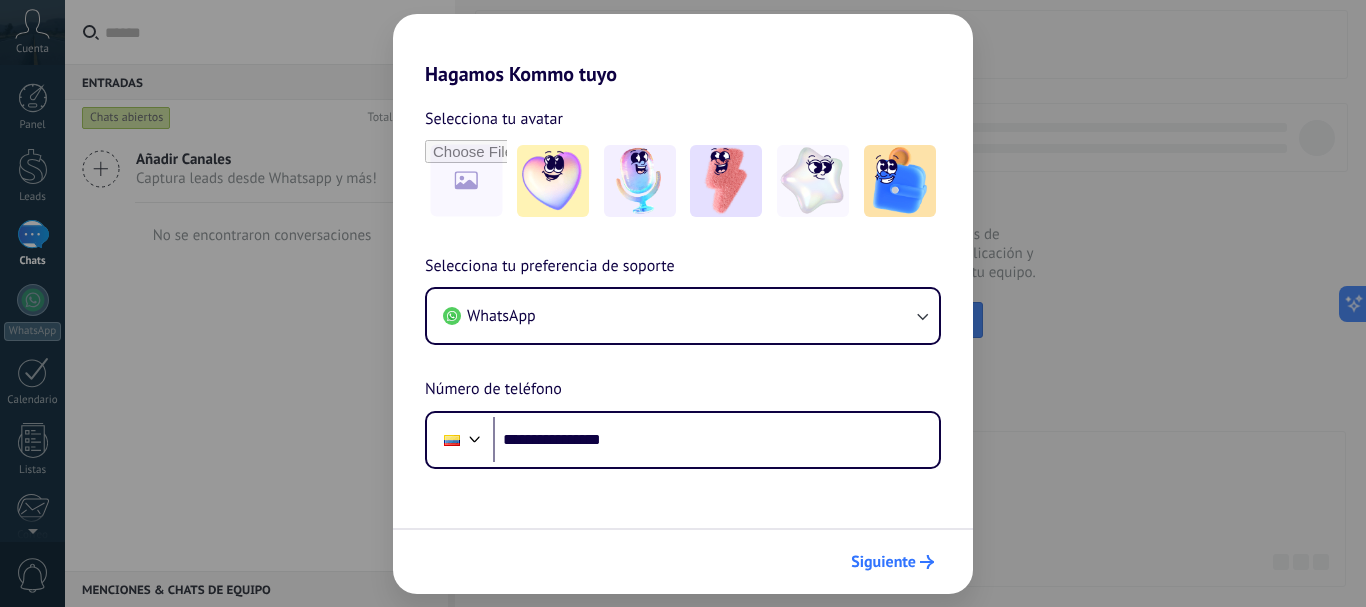 click on "Siguiente" at bounding box center [883, 562] 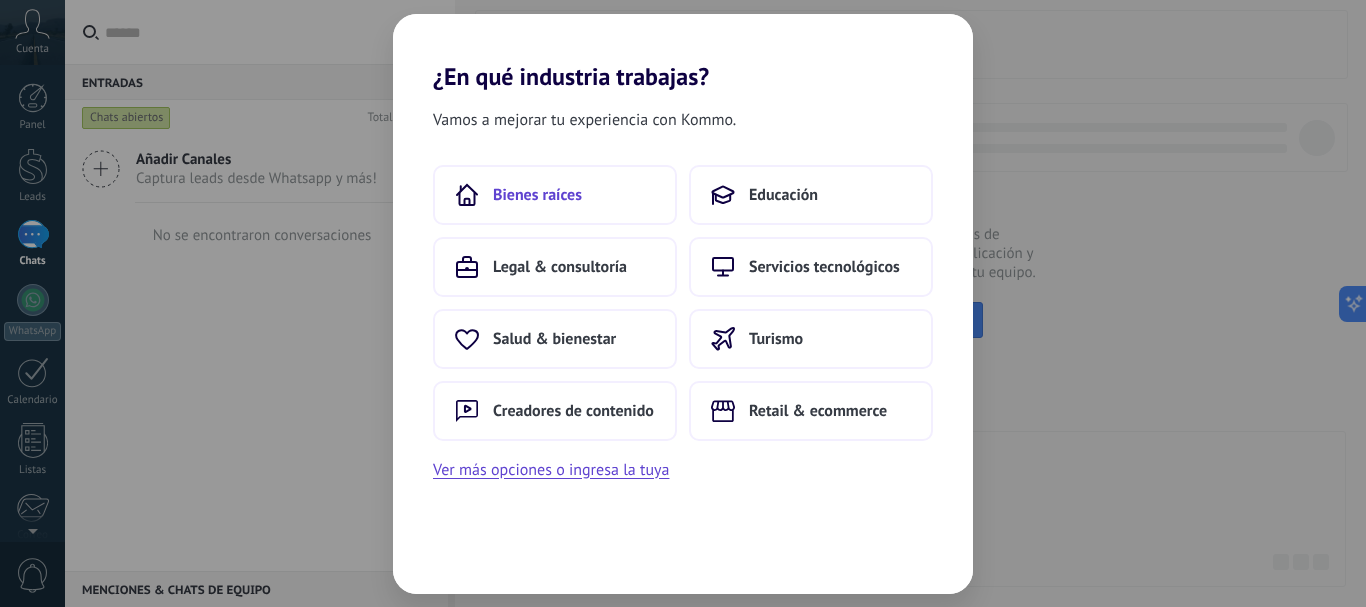 click on "Bienes raíces" at bounding box center (555, 195) 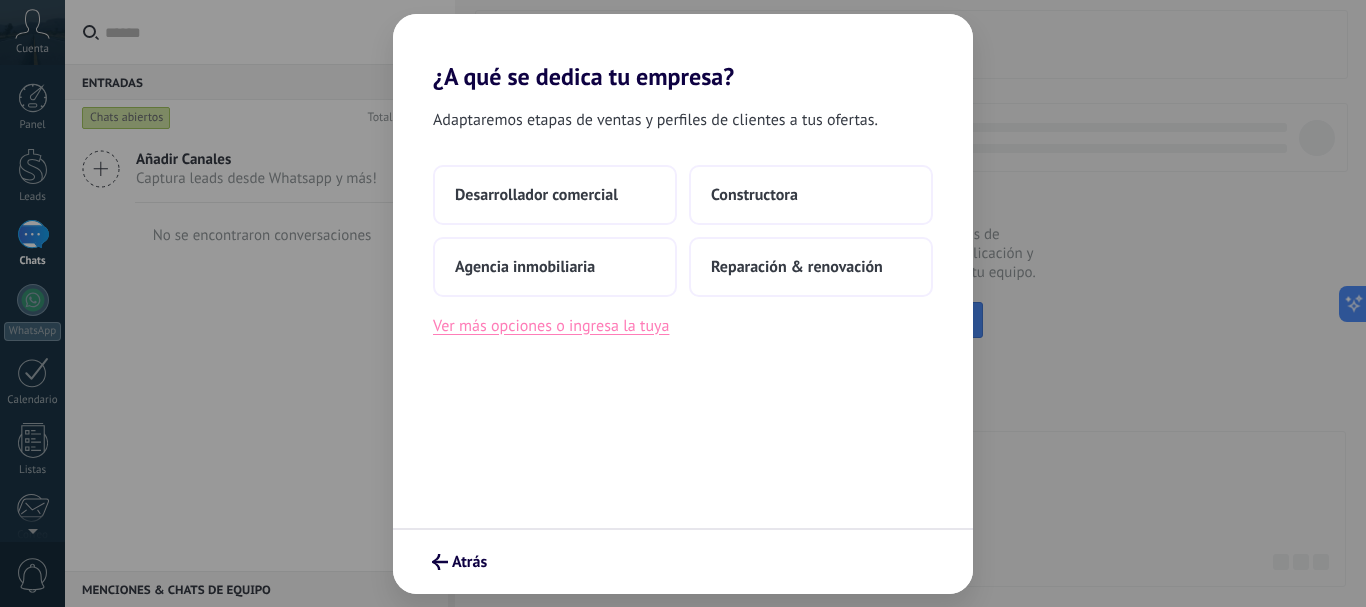 click on "Ver más opciones o ingresa la tuya" at bounding box center [551, 326] 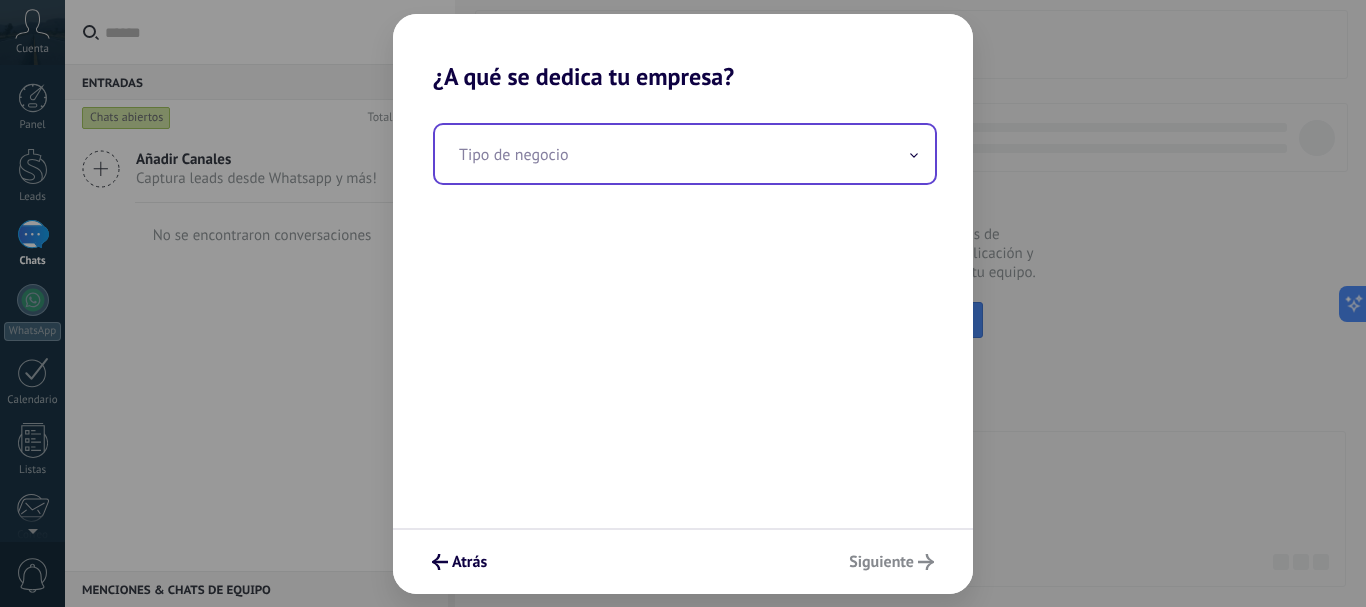 click at bounding box center (685, 154) 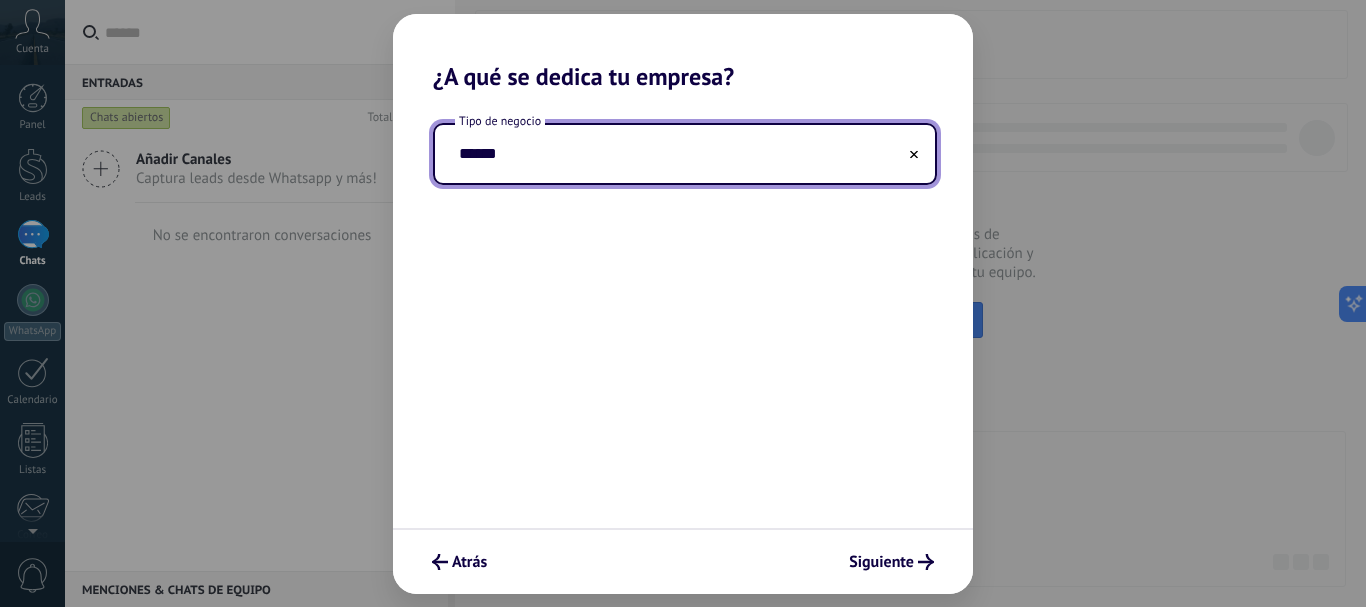 click on "******" at bounding box center [685, 154] 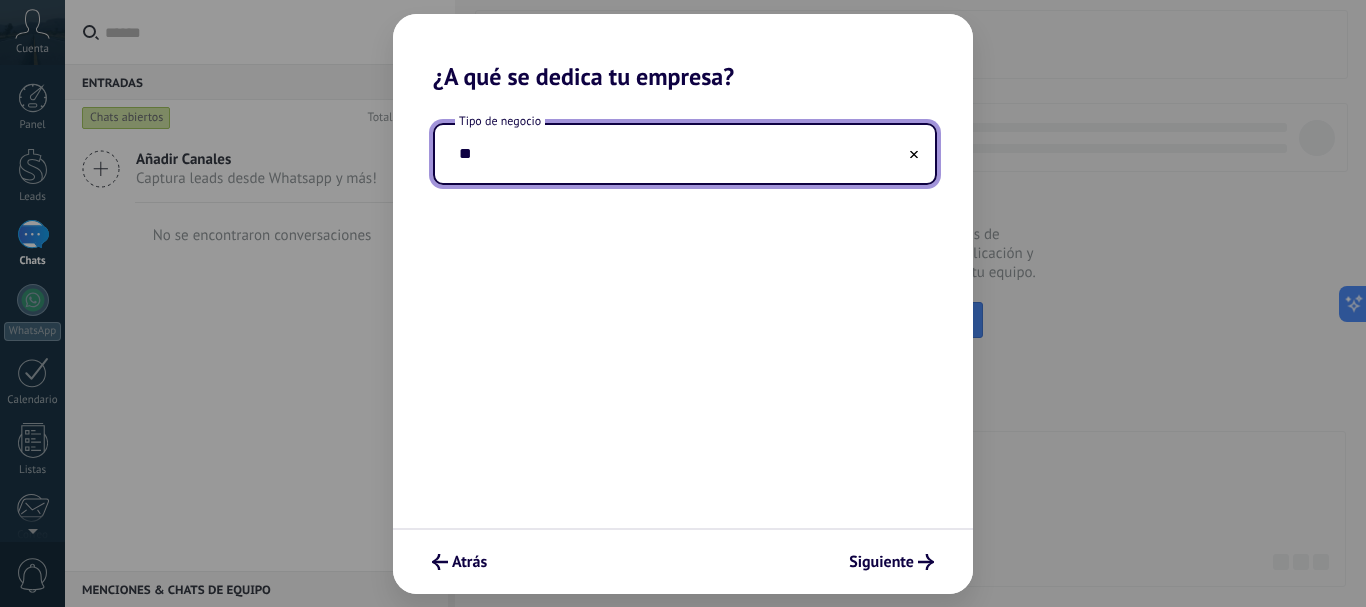 type on "*" 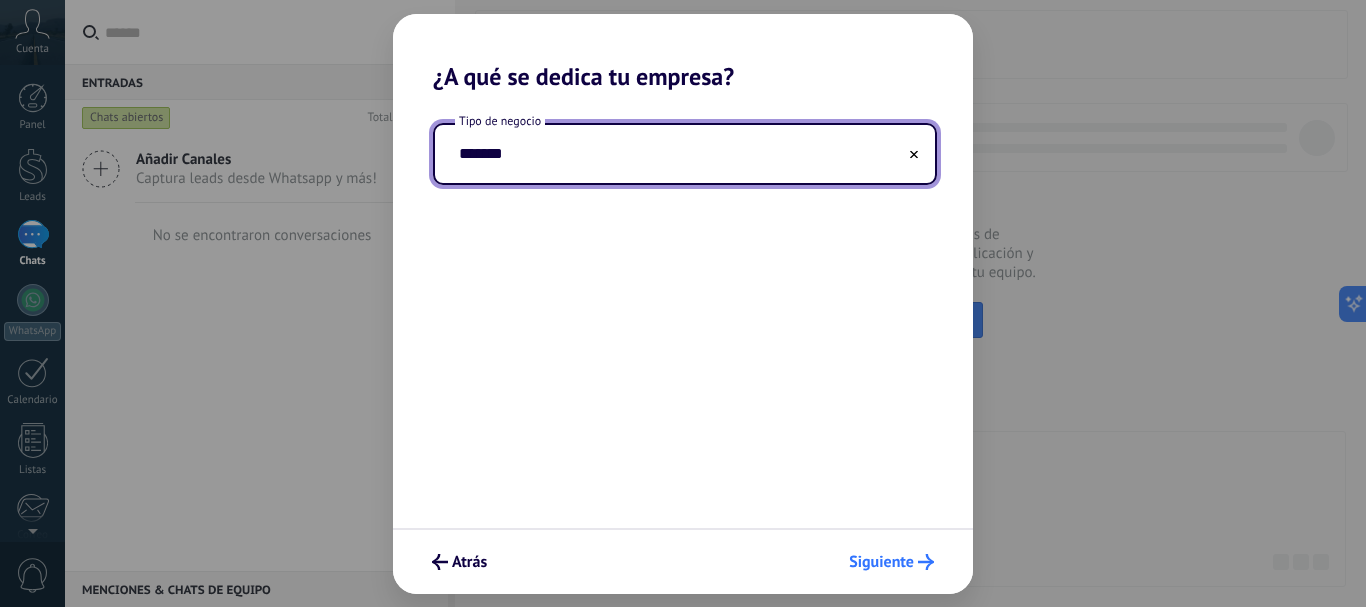 type on "*******" 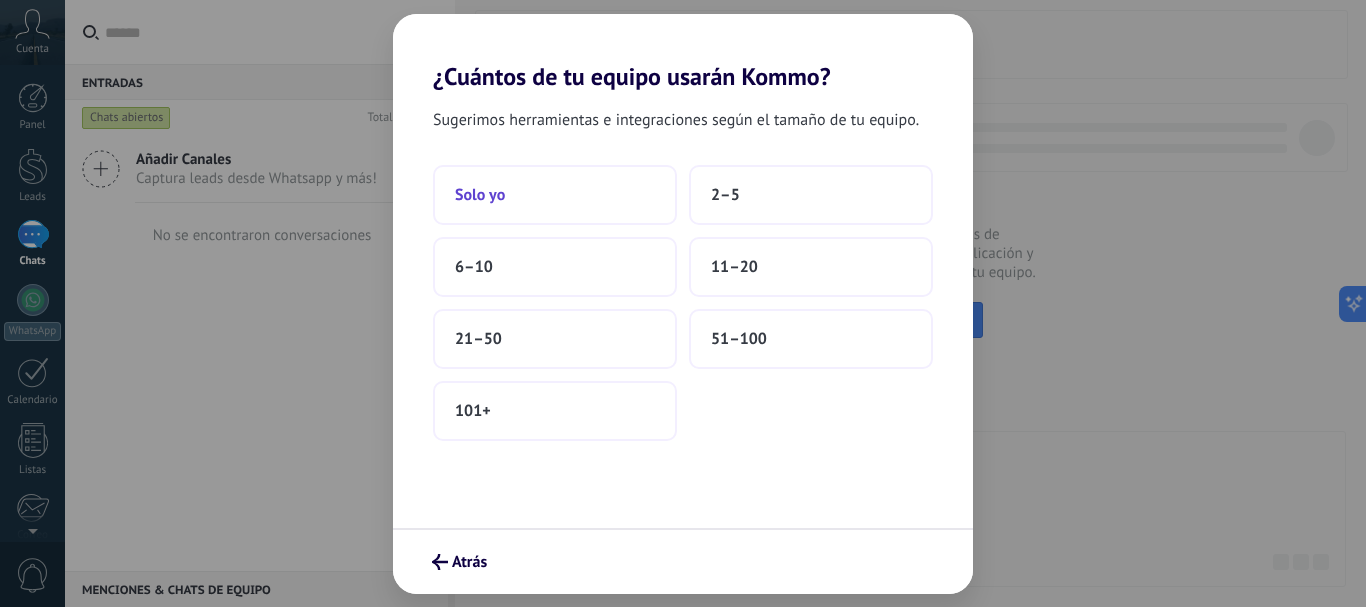 click on "Solo yo" at bounding box center [555, 195] 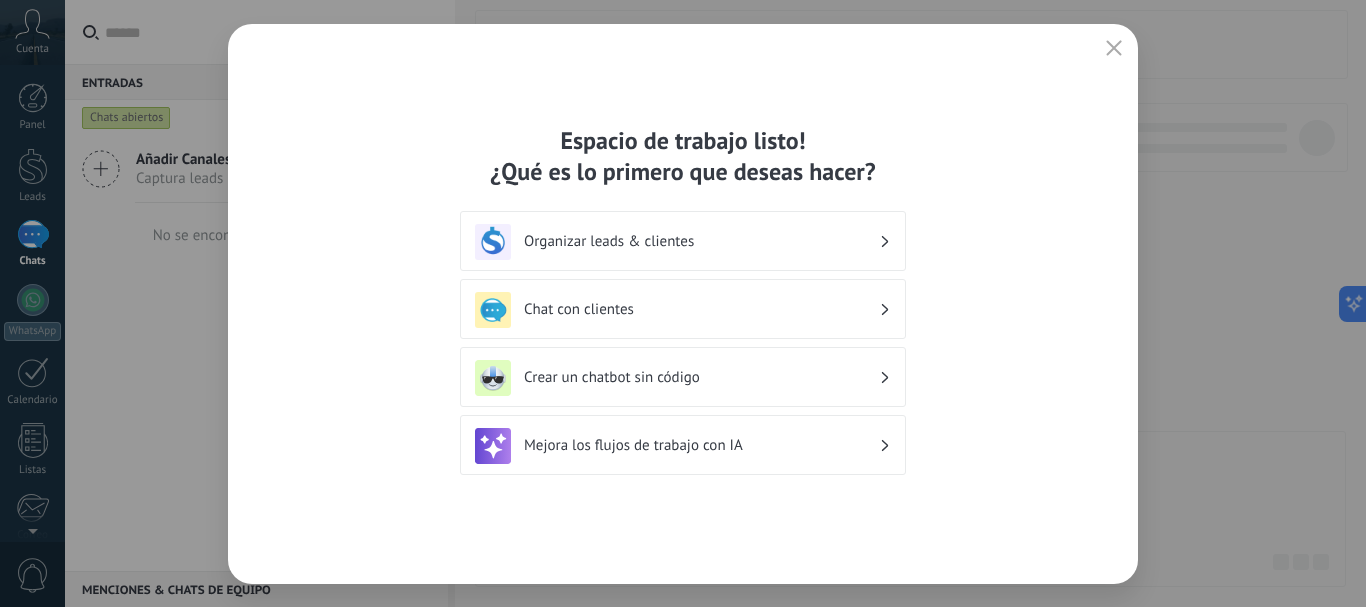 click 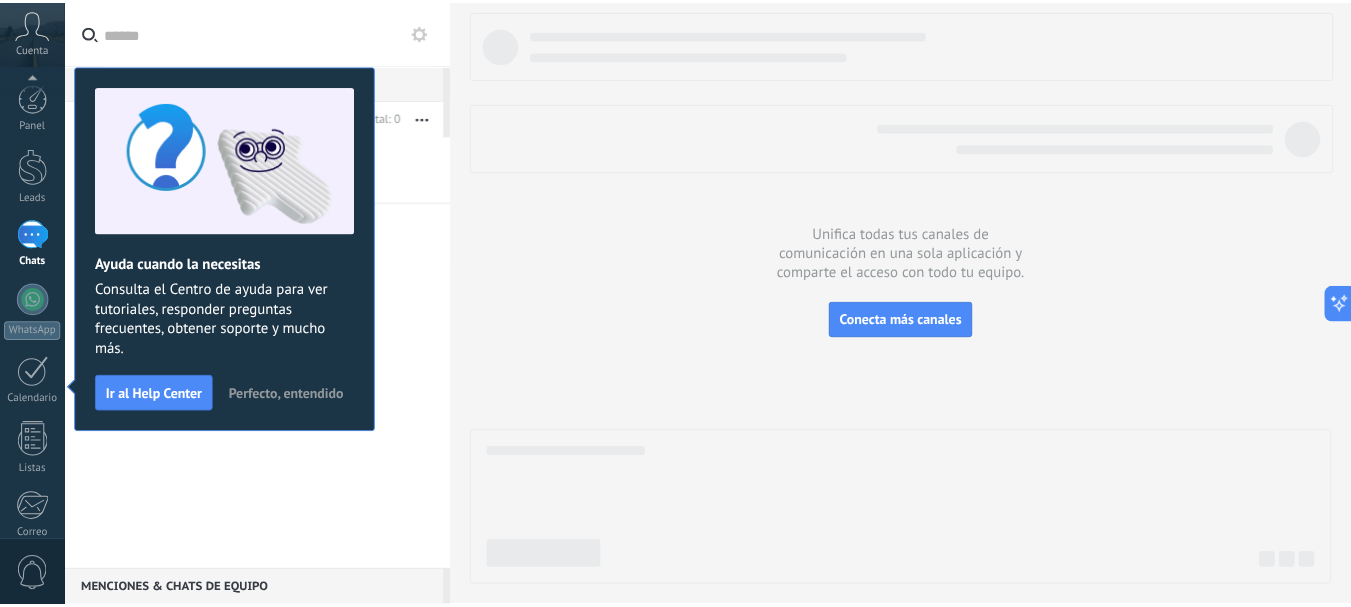 scroll, scrollTop: 225, scrollLeft: 0, axis: vertical 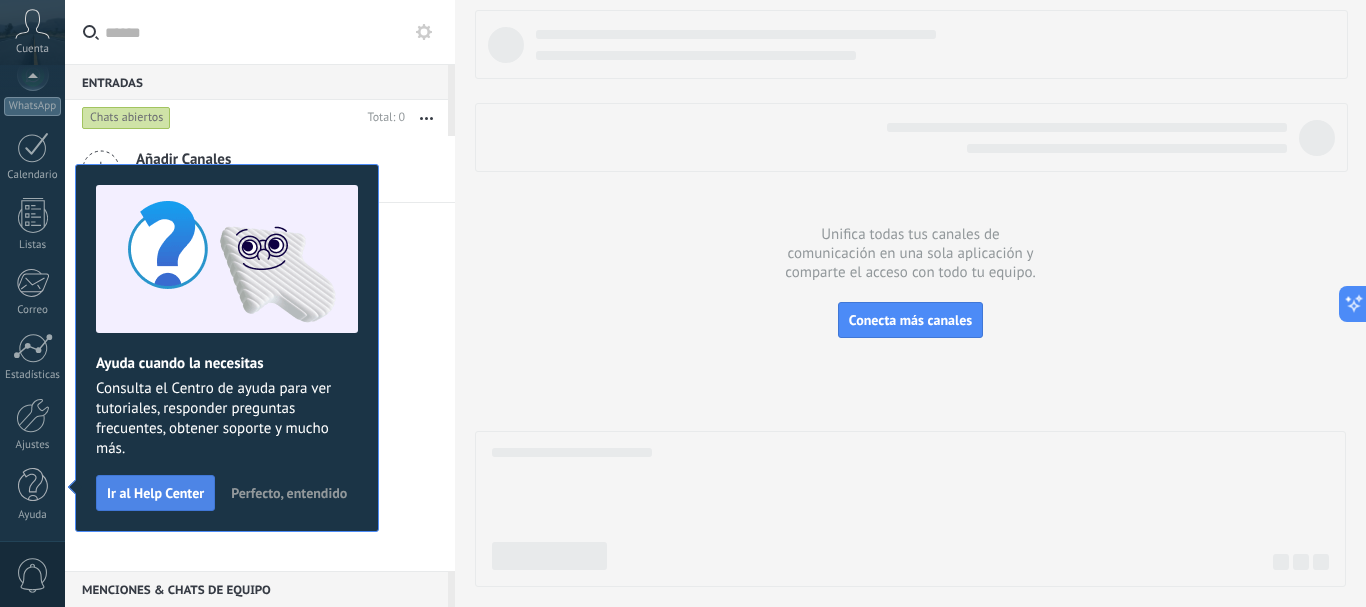 click on "Ir al Help Center" at bounding box center [155, 493] 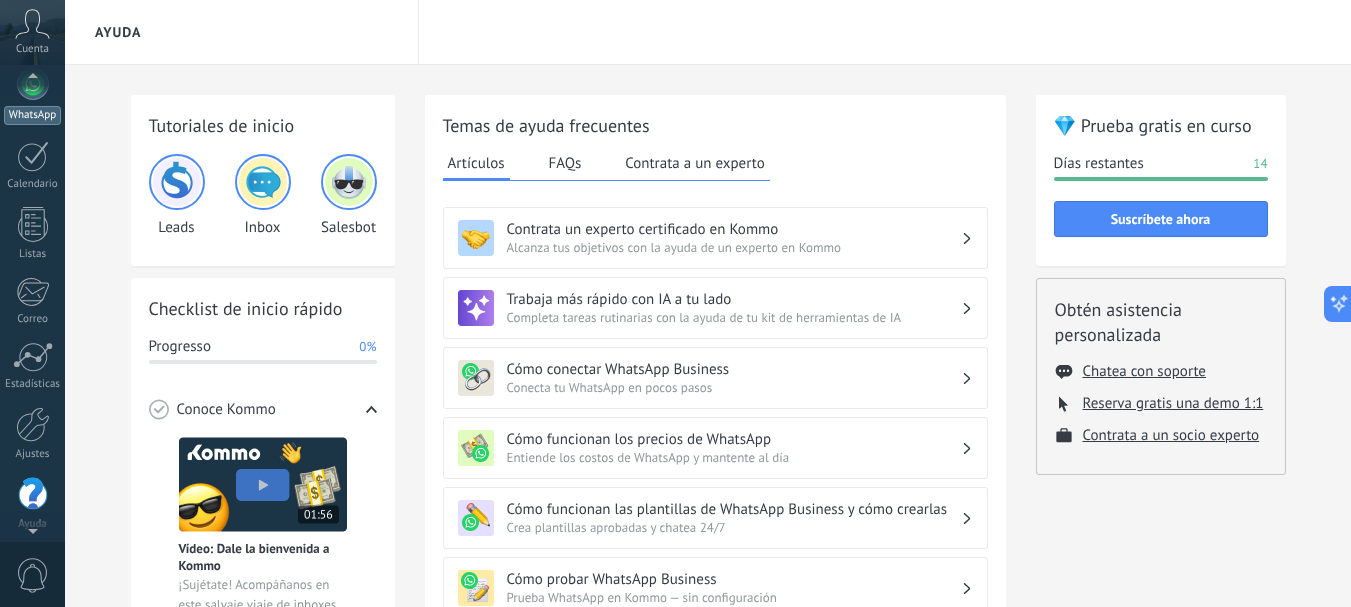 scroll, scrollTop: 204, scrollLeft: 0, axis: vertical 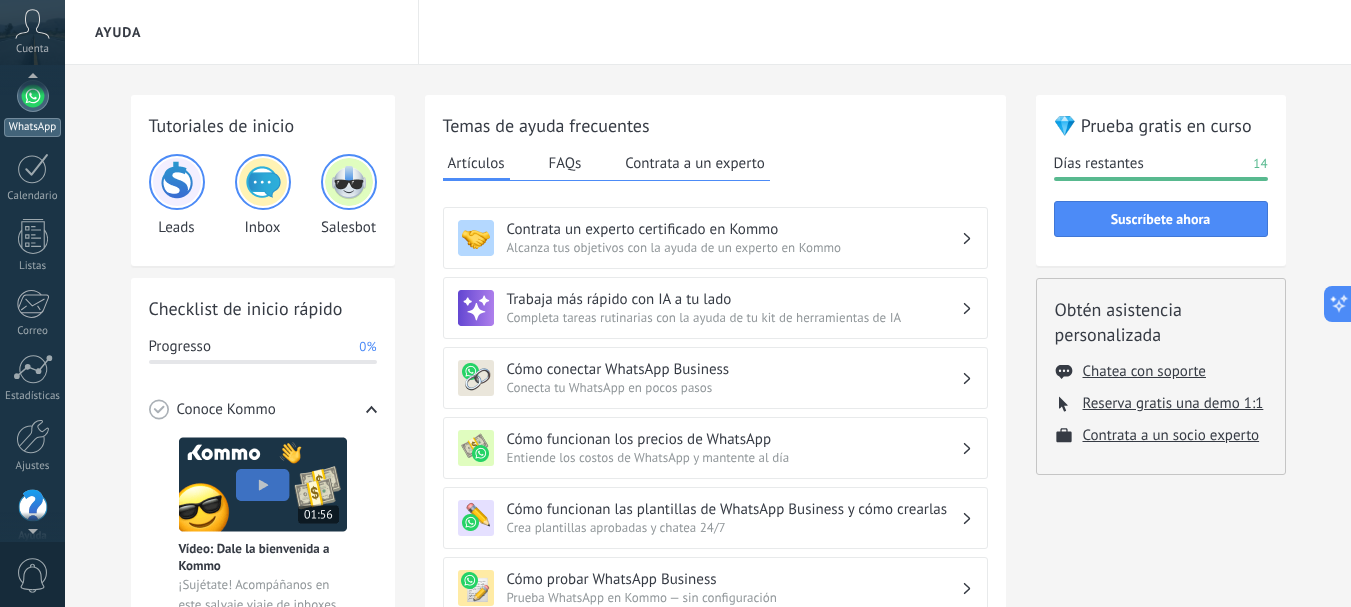 click at bounding box center [33, 96] 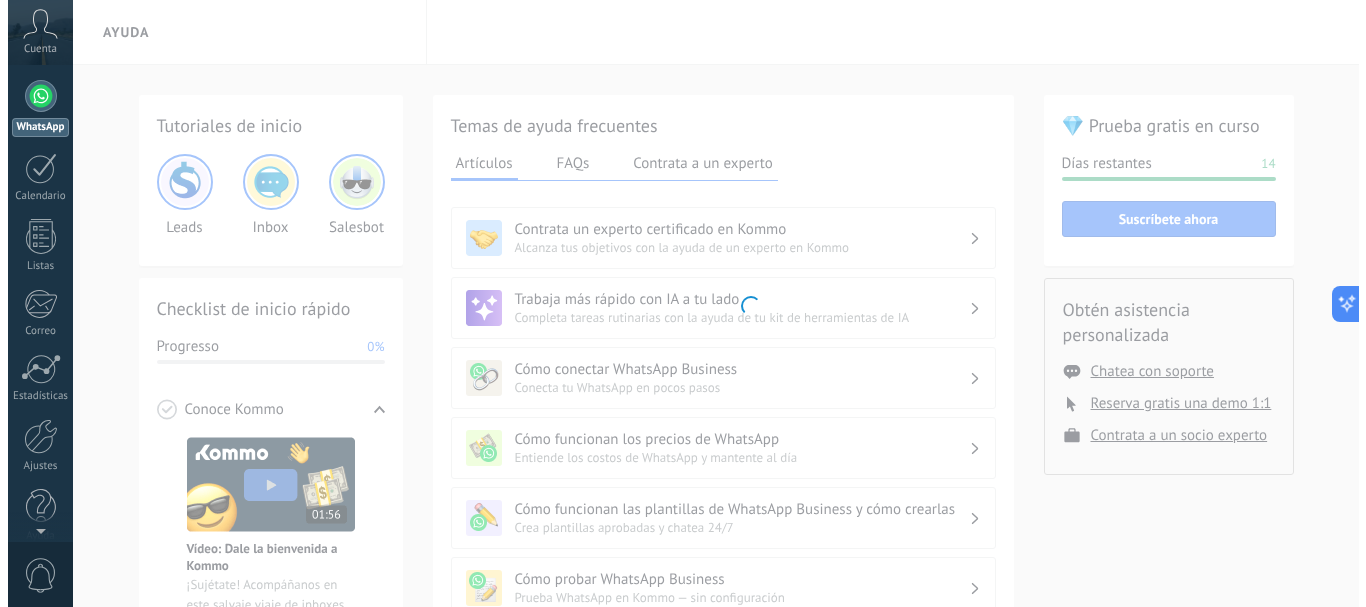 scroll, scrollTop: 0, scrollLeft: 0, axis: both 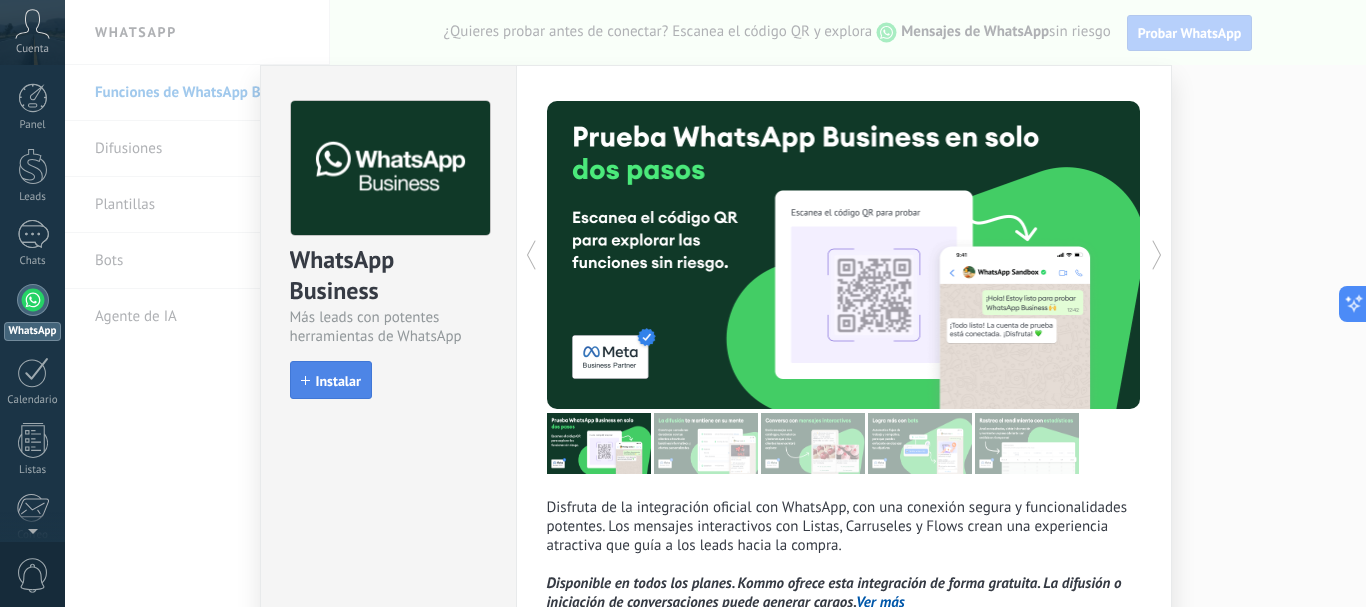 click on "Instalar" at bounding box center [338, 381] 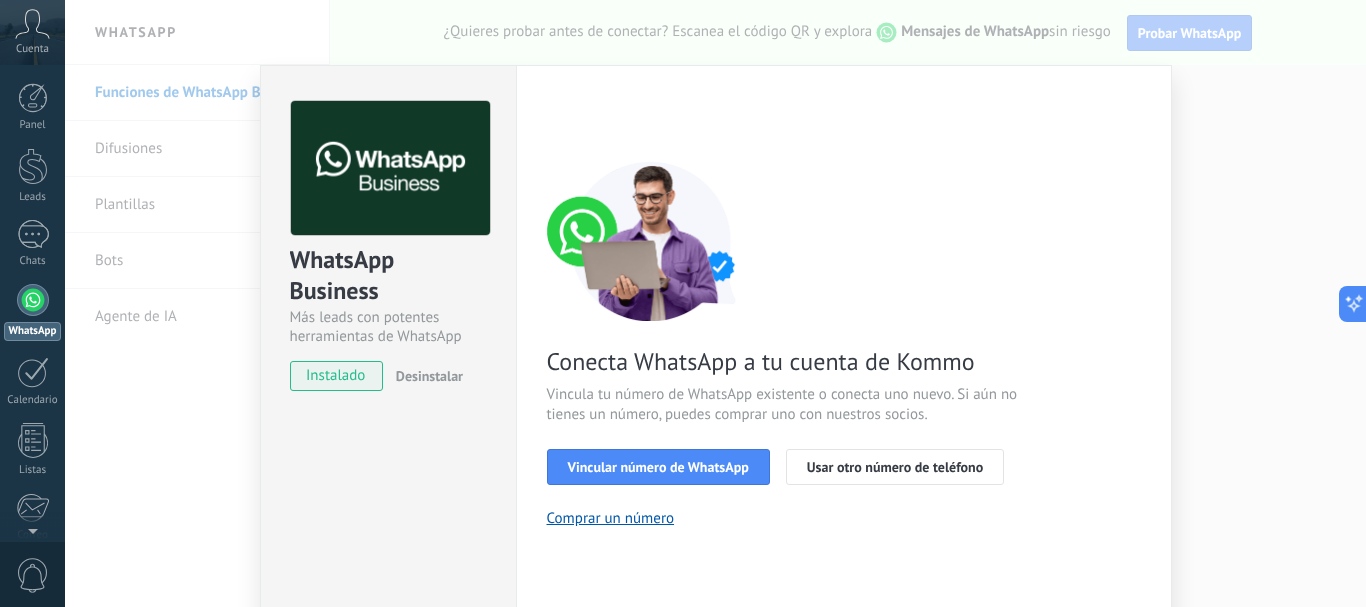 click on "WhatsApp Business Más leads con potentes herramientas de WhatsApp instalado Desinstalar ¿Quieres probar la integración primero?   Escanea el código QR   para ver cómo funciona. ¿Quieres probar la integración primero?   Escanea el código QR   para ver cómo funciona. Configuraciones Autorizaciones This tab logs the users who have granted integration access to this account. If you want to to remove a user's ability to send requests to the account on behalf of this integration, you can revoke access. If access is revoked from all users, the integration will stop working. This app is installed, but no one has given it access yet. WhatsApp Cloud API más _:  Guardar < Volver 1 Seleccionar aplicación 2 Conectar Facebook  3 Finalizar configuración Conecta WhatsApp a tu cuenta de Kommo Vincula tu número de WhatsApp existente o conecta uno nuevo. Si aún no tienes un número, puedes comprar uno con nuestros socios. Vincular número de WhatsApp Usar otro número de teléfono Comprar un número" at bounding box center [715, 303] 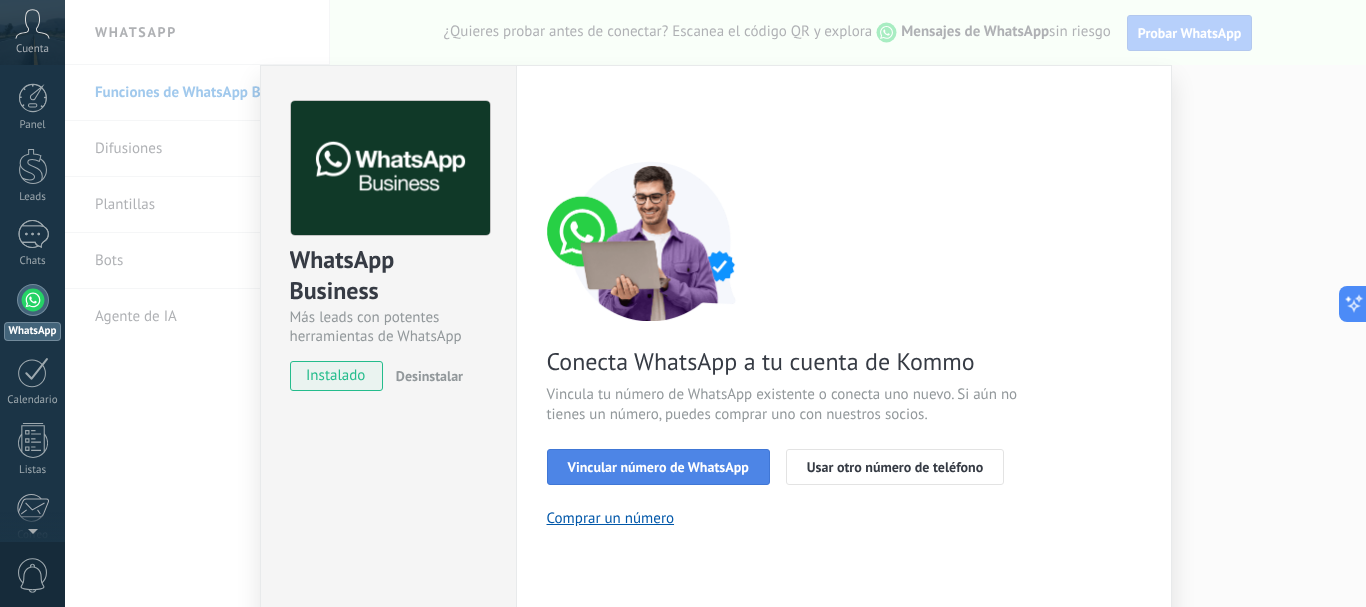 click on "Vincular número de WhatsApp" at bounding box center (658, 467) 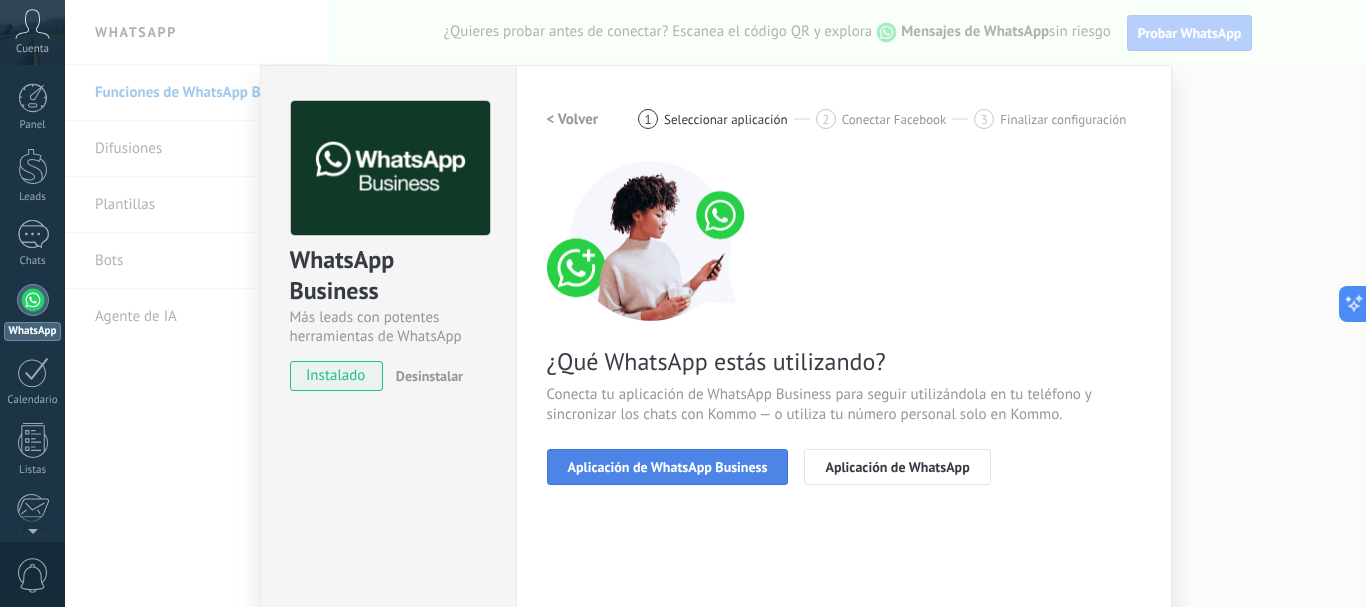 click on "Aplicación de WhatsApp Business" at bounding box center (668, 467) 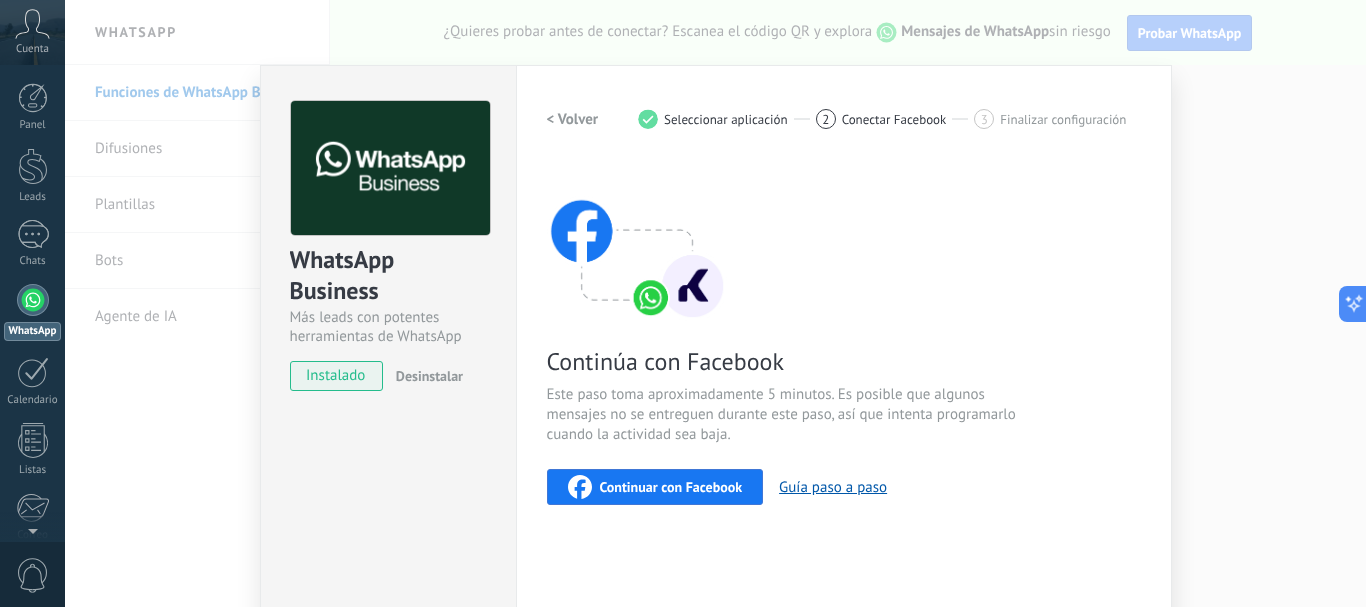 click on "Seleccionar aplicación" at bounding box center [726, 119] 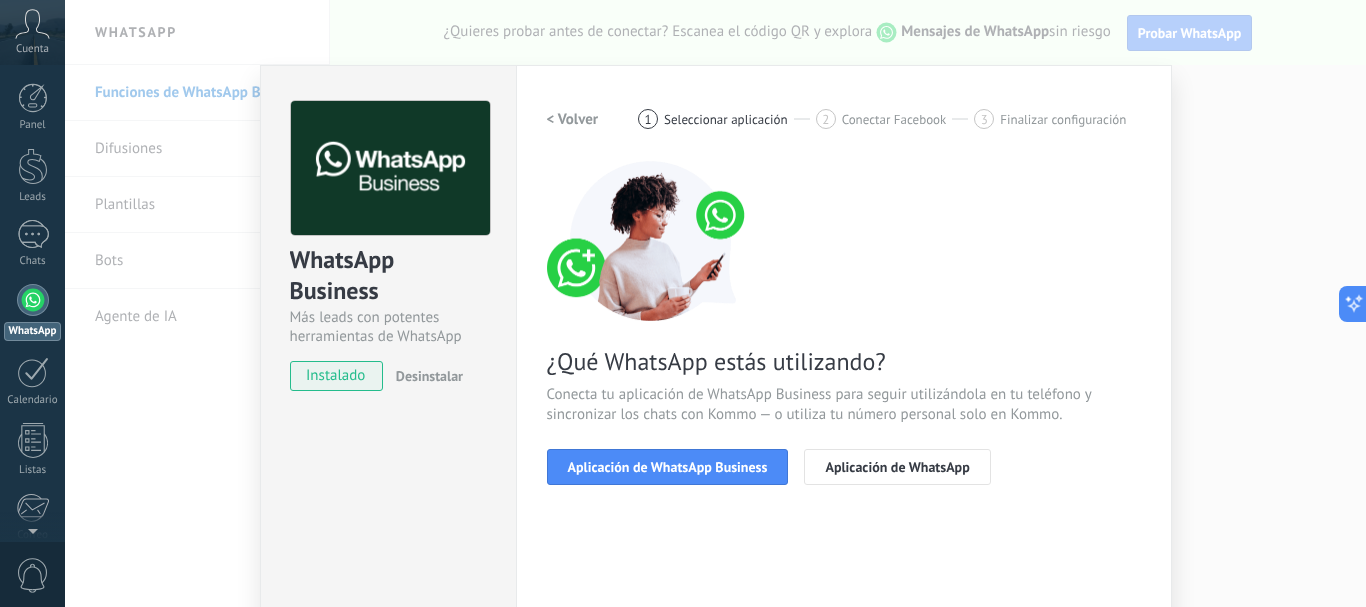 click on "< Volver" at bounding box center (573, 119) 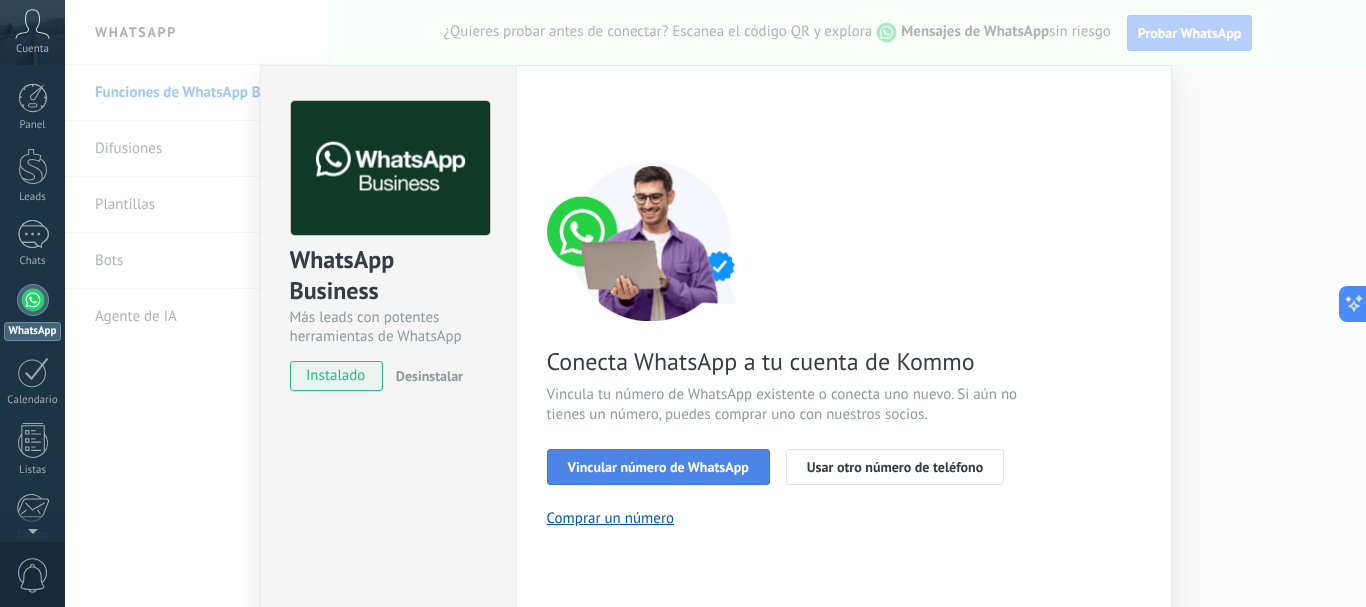 click on "Vincular número de WhatsApp" at bounding box center [658, 467] 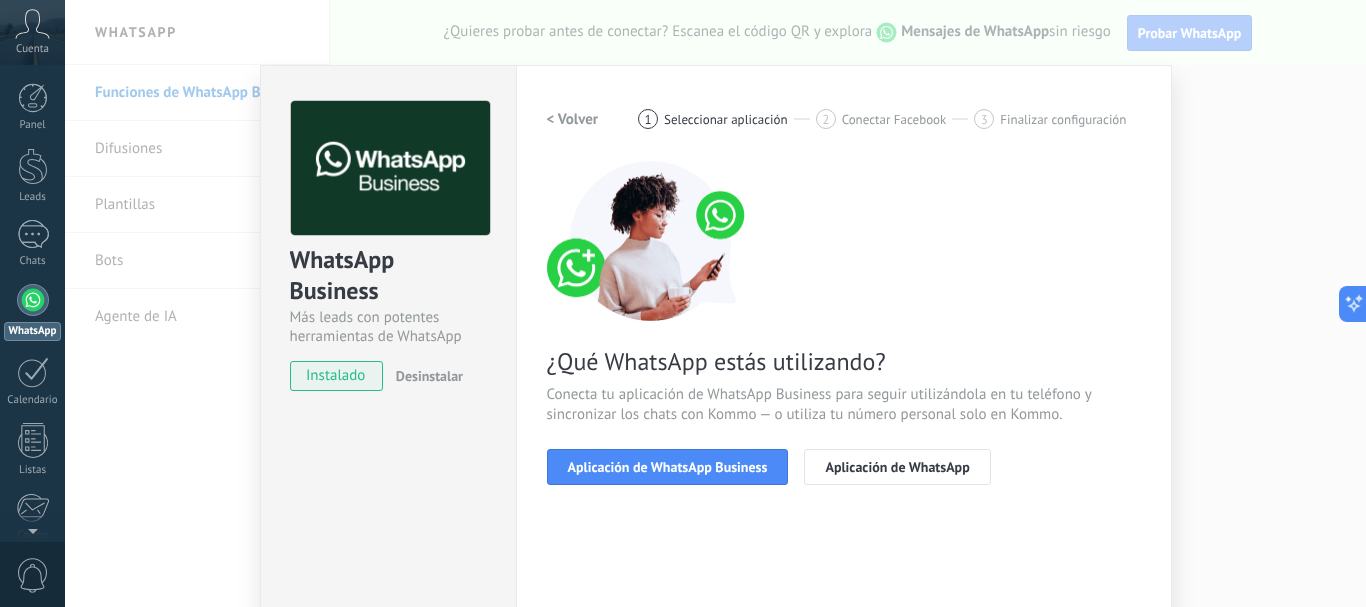 click on "Aplicación de WhatsApp Business" at bounding box center (668, 467) 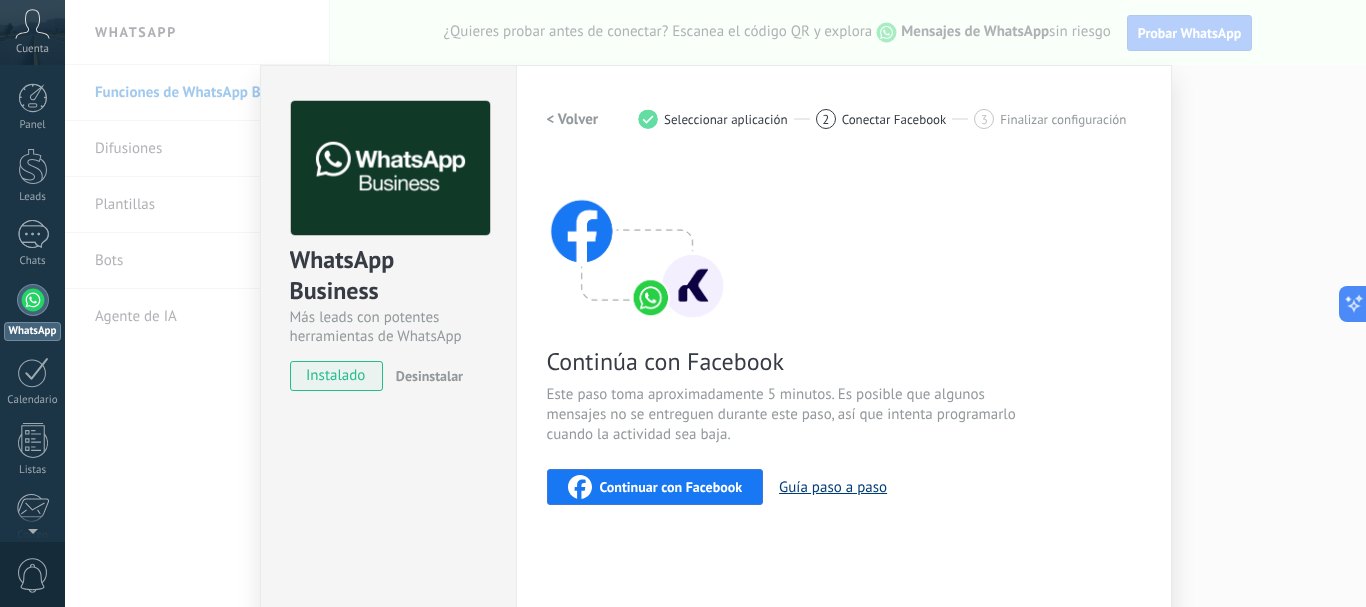 click on "Guía paso a paso" at bounding box center (833, 487) 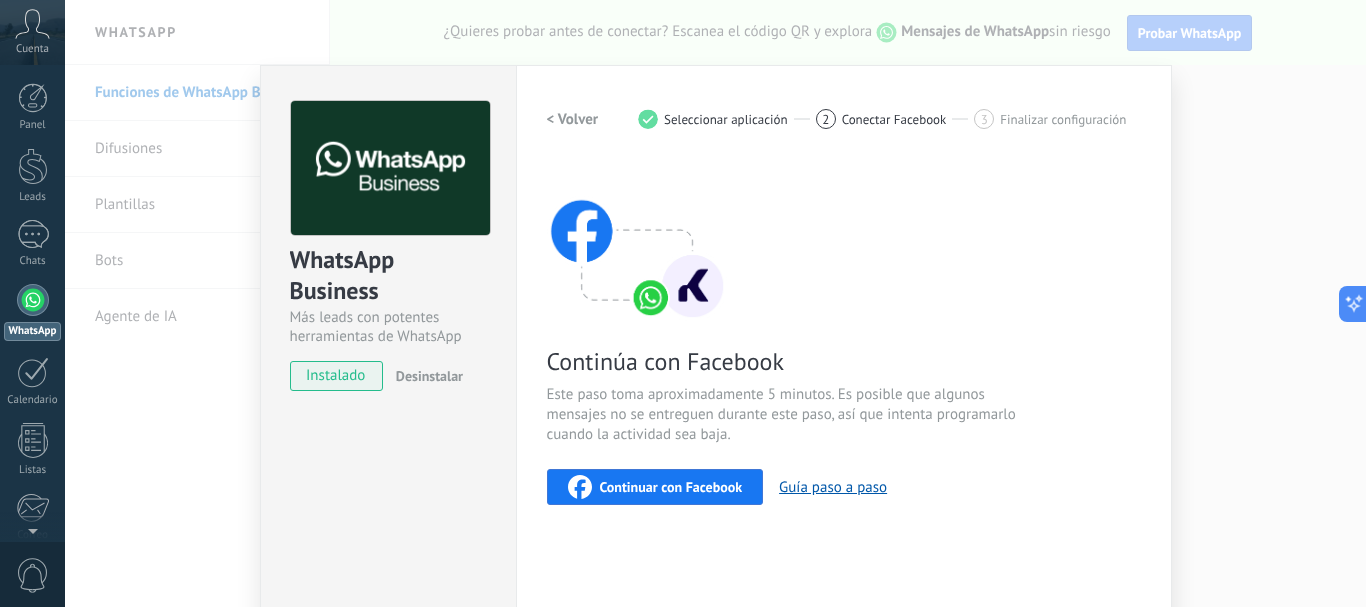 click on "Continuar con Facebook" at bounding box center (671, 487) 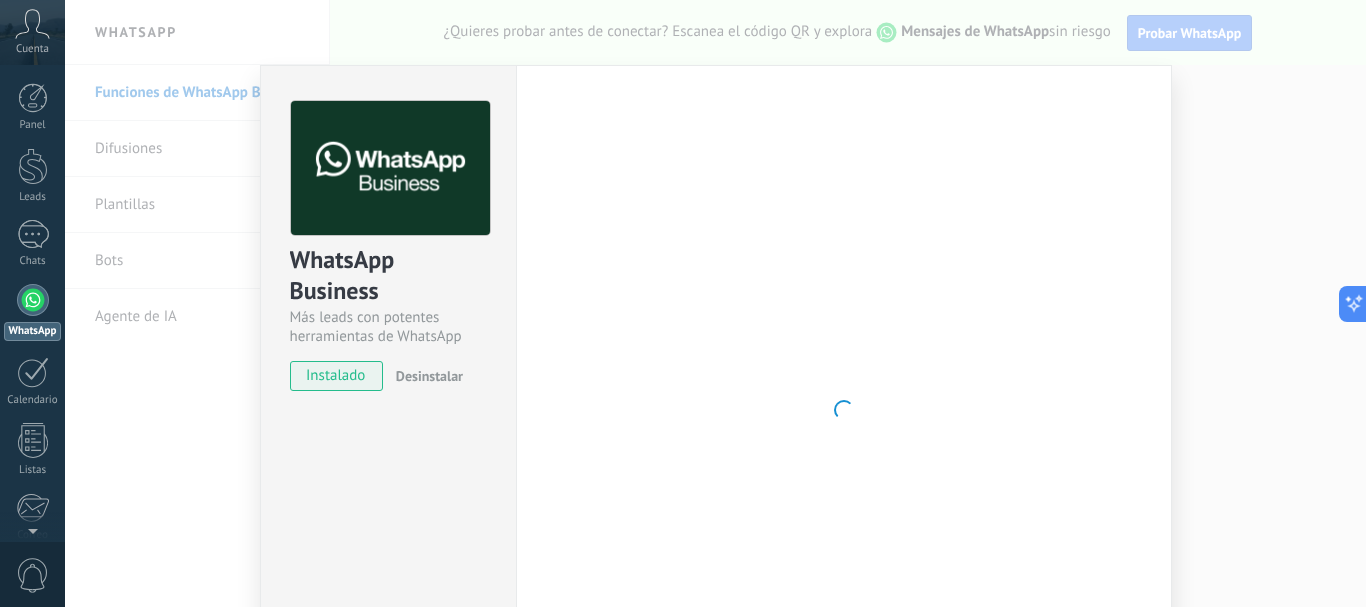 click at bounding box center (844, 410) 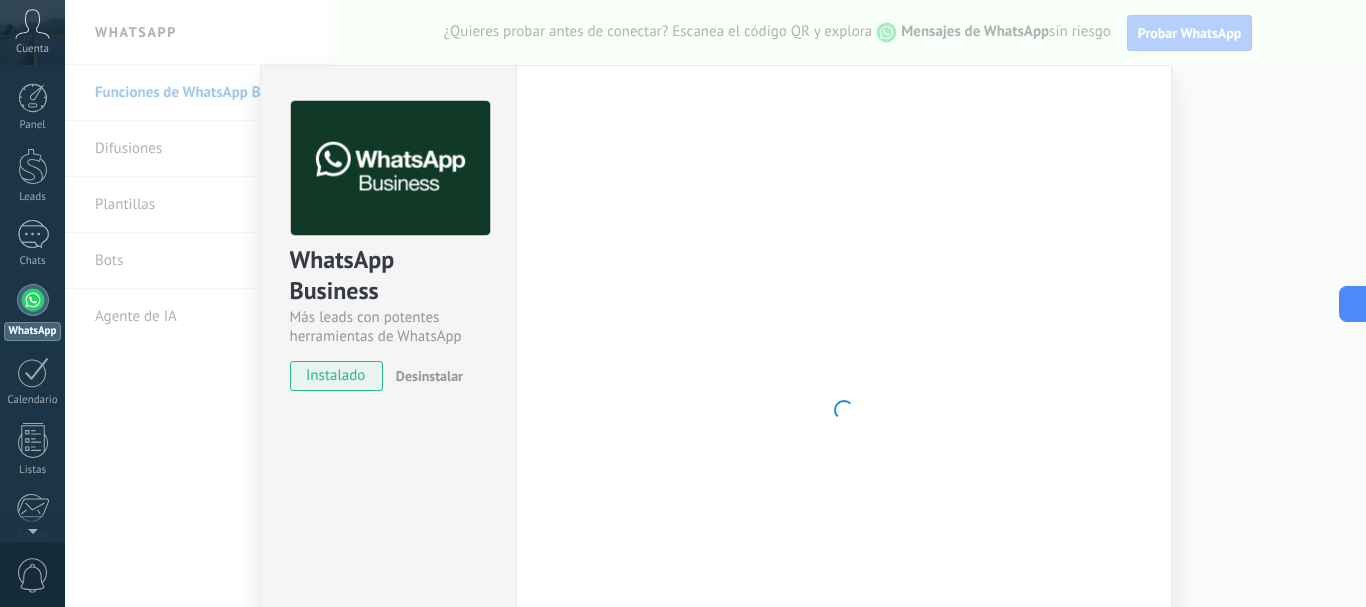 click on "WhatsApp Business Más leads con potentes herramientas de WhatsApp instalado Desinstalar ¿Quieres probar la integración primero?   Escanea el código QR   para ver cómo funciona. Configuraciones Autorizaciones This tab logs the users who have granted integration access to this account. If you want to to remove a user's ability to send requests to the account on behalf of this integration, you can revoke access. If access is revoked from all users, the integration will stop working. This app is installed, but no one has given it access yet. WhatsApp Cloud API más _:  Guardar < Volver 1 Seleccionar aplicación 2 Conectar Facebook  3 Finalizar configuración Continúa con Facebook Este paso toma aproximadamente 5 minutos. Es posible que algunos mensajes no se entreguen durante este paso, así que intenta programarlo cuando la actividad sea baja. Continuar con Facebook Guía paso a paso ¿Necesitas ayuda?" at bounding box center [715, 303] 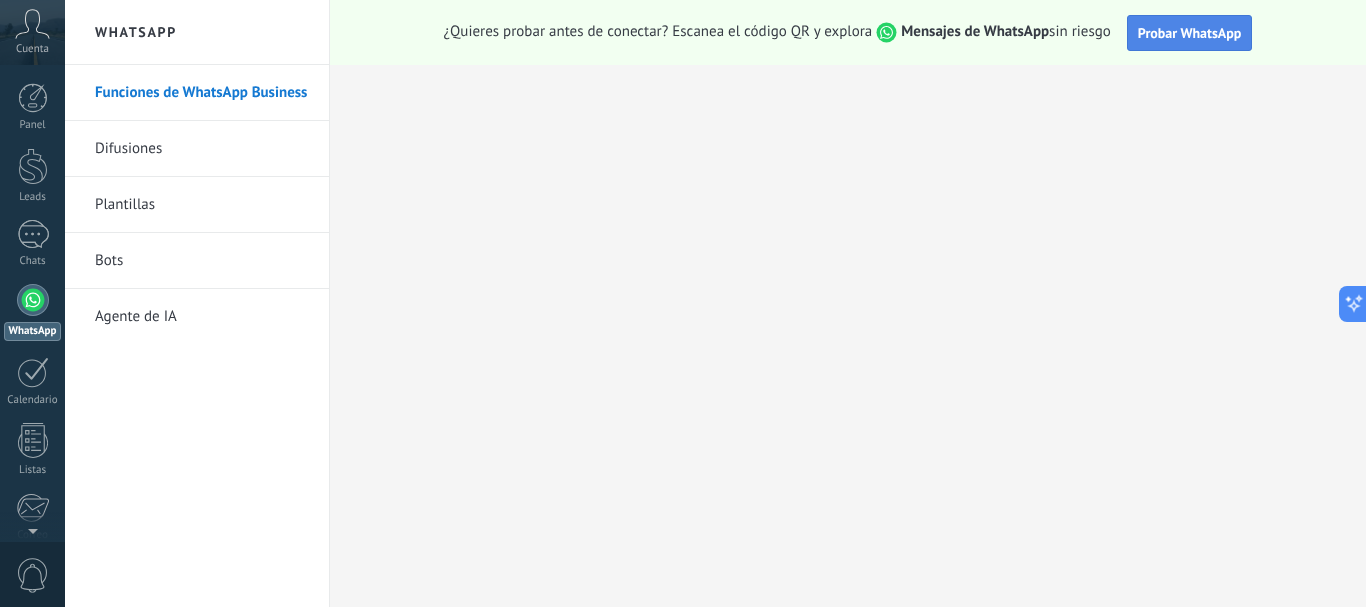 click on "Probar WhatsApp" at bounding box center [1190, 33] 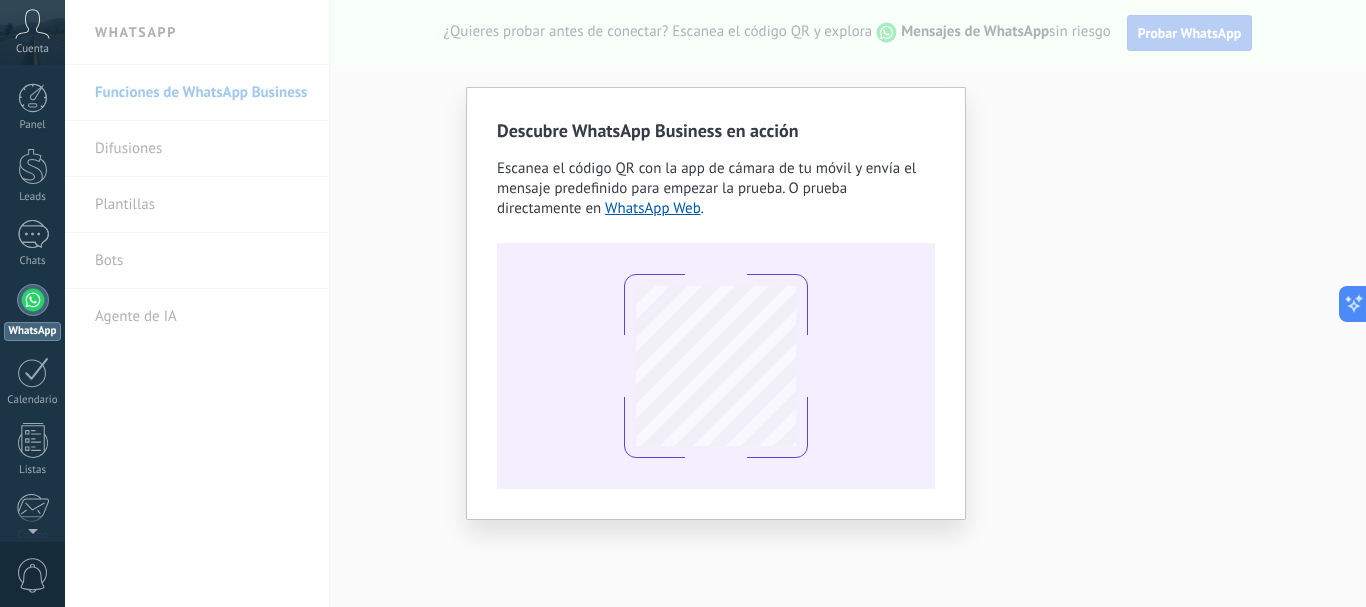 click on "Descubre WhatsApp Business en acción Escanea el código QR con la app de cámara de tu móvil y envía el mensaje predefinido para empezar la prueba. O prueba directamente en   WhatsApp Web ." at bounding box center [715, 303] 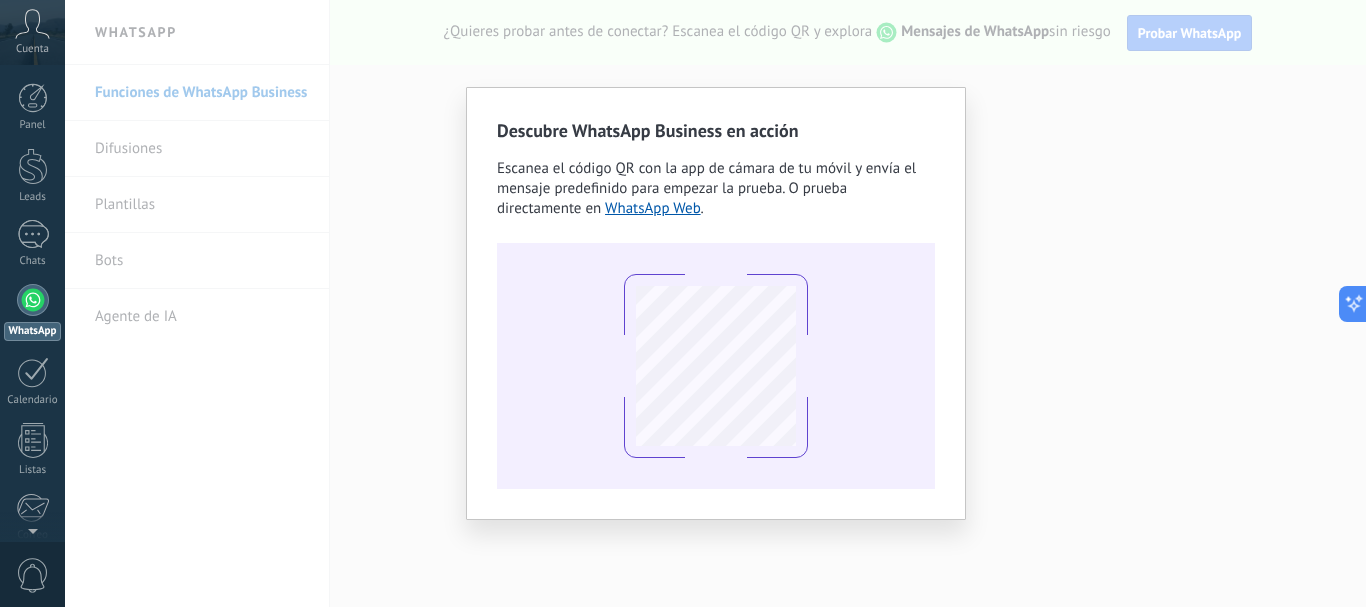 click on "Descubre WhatsApp Business en acción Escanea el código QR con la app de cámara de tu móvil y envía el mensaje predefinido para empezar la prueba. O prueba directamente en   WhatsApp Web ." at bounding box center (715, 303) 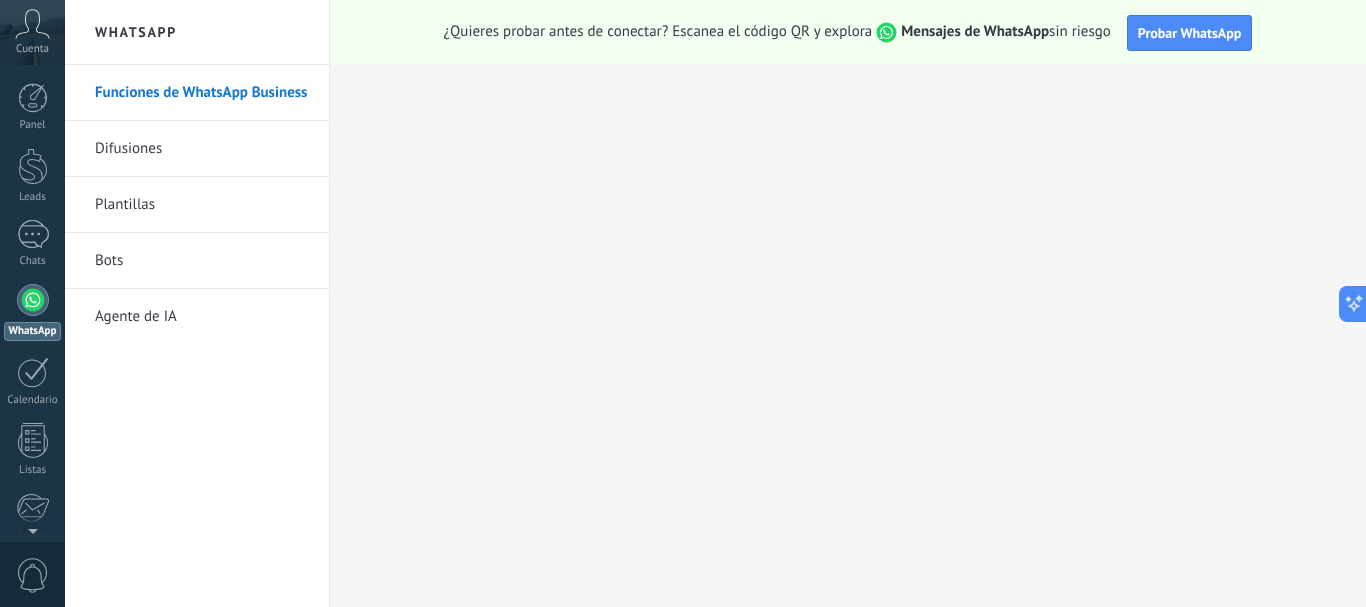 click on "Probar WhatsApp" at bounding box center (1190, 33) 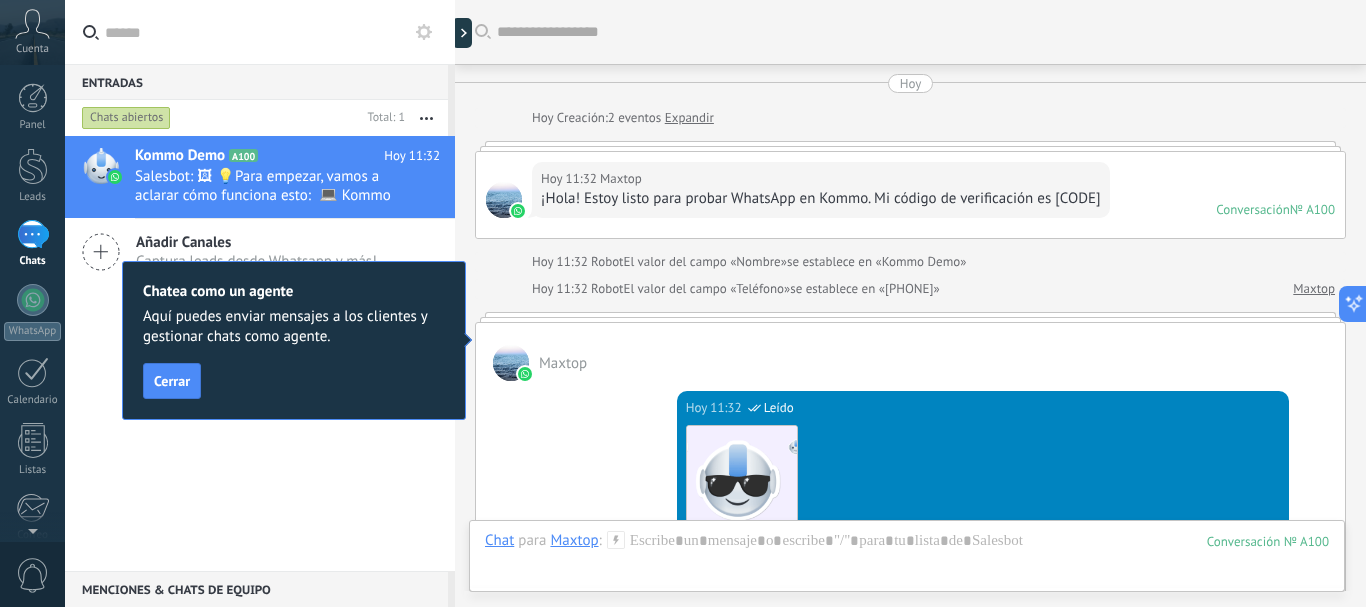 scroll, scrollTop: 738, scrollLeft: 0, axis: vertical 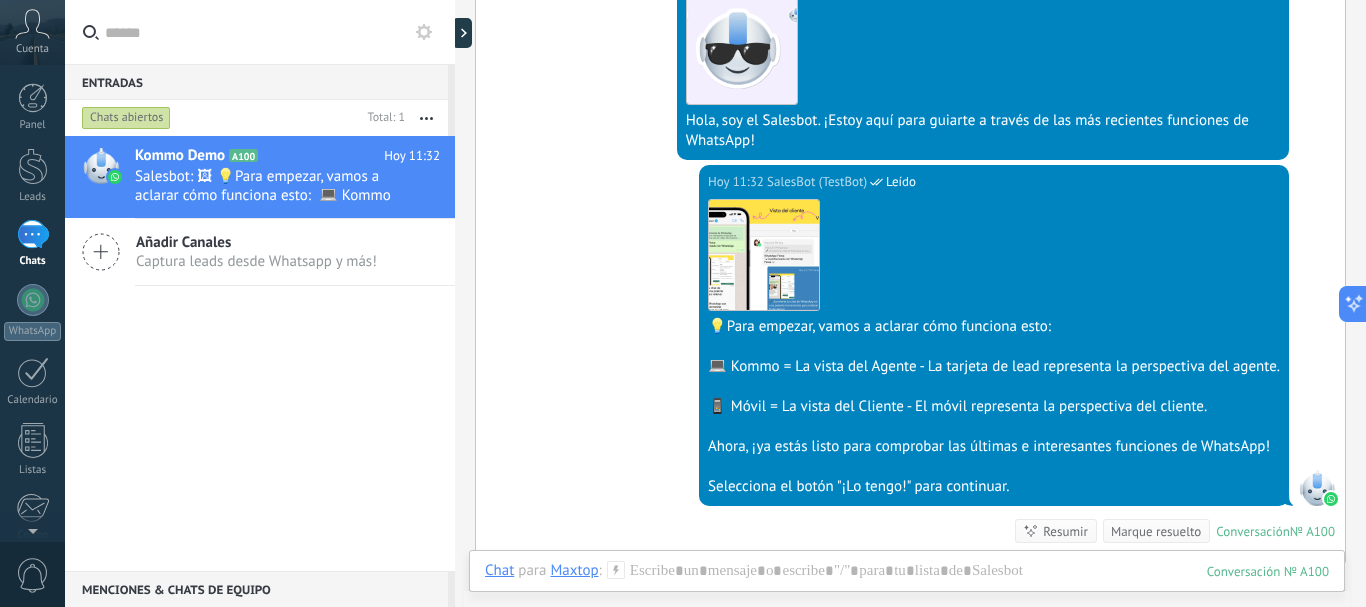 drag, startPoint x: 1364, startPoint y: 211, endPoint x: 109, endPoint y: 102, distance: 1259.7246 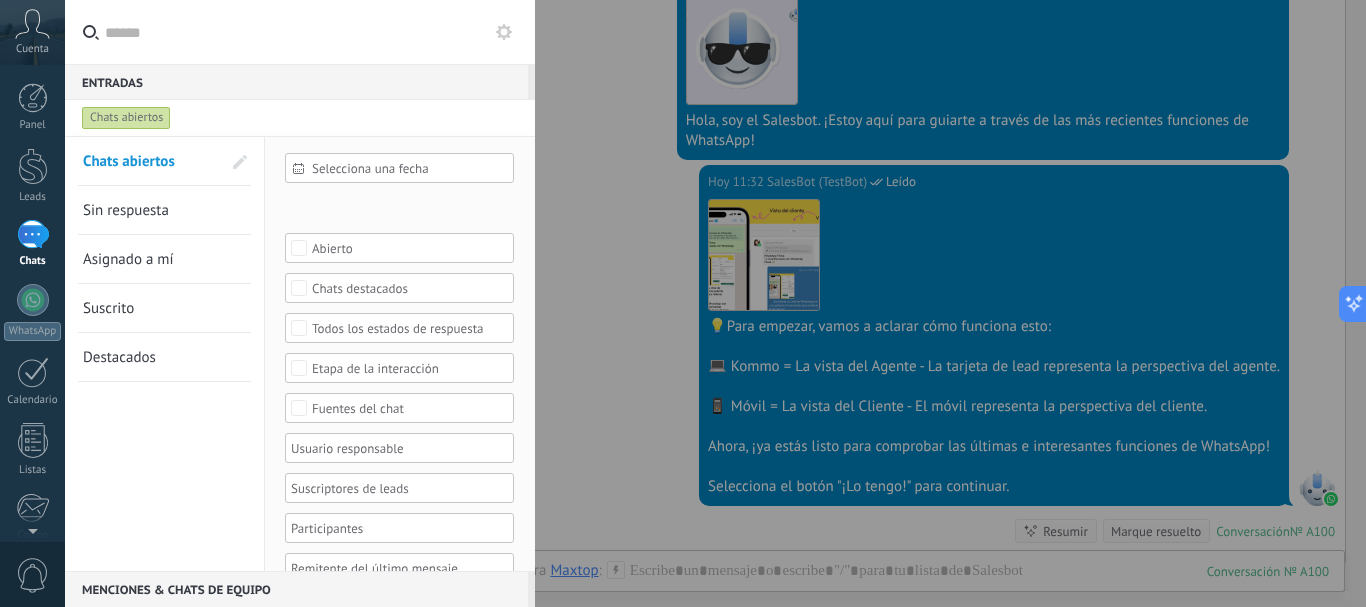 click on "Chats abiertos" at bounding box center [126, 118] 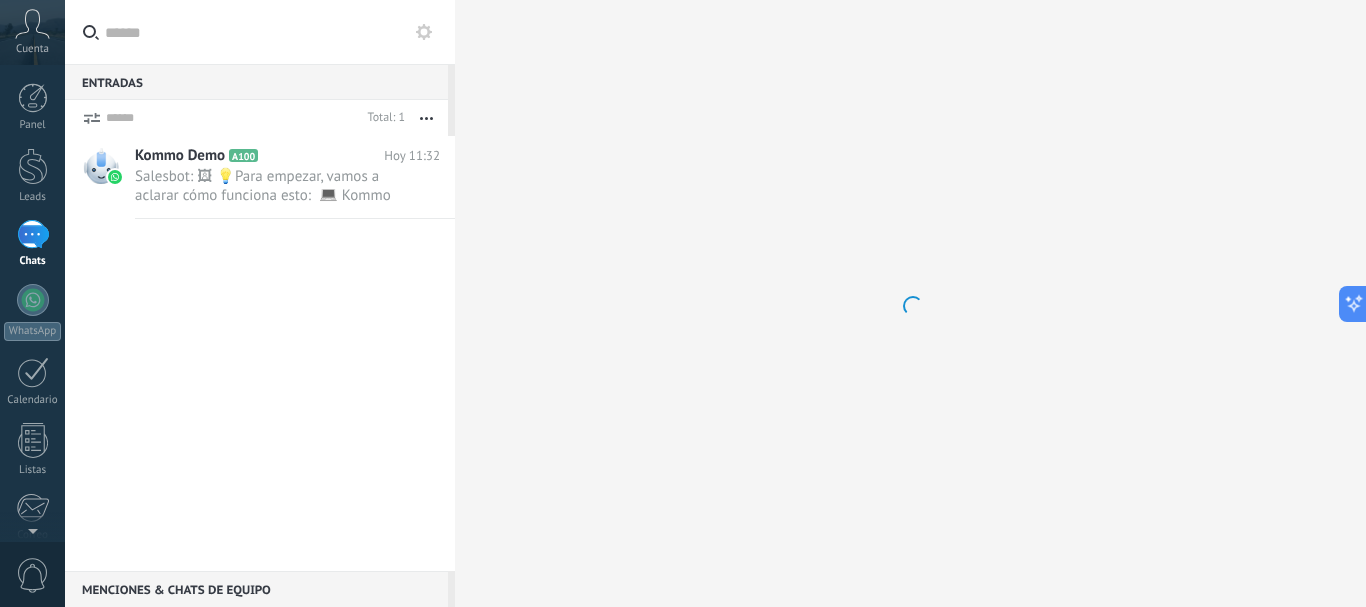 drag, startPoint x: 34, startPoint y: 254, endPoint x: 497, endPoint y: 113, distance: 483.9938 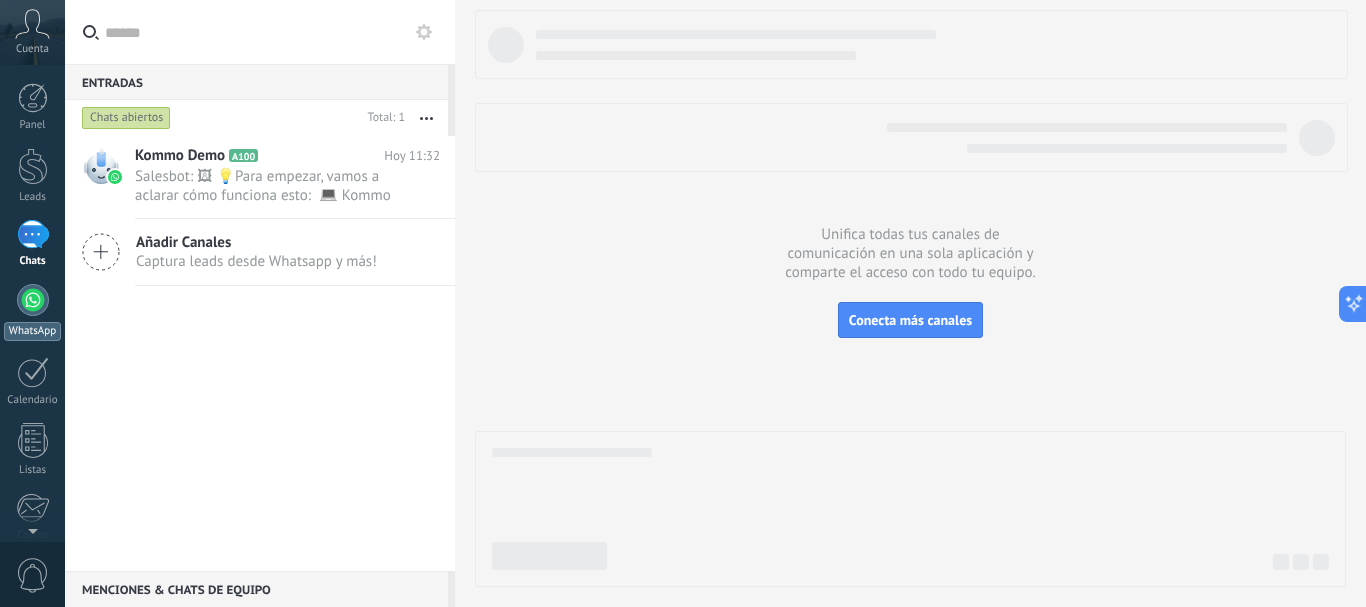 click at bounding box center [33, 300] 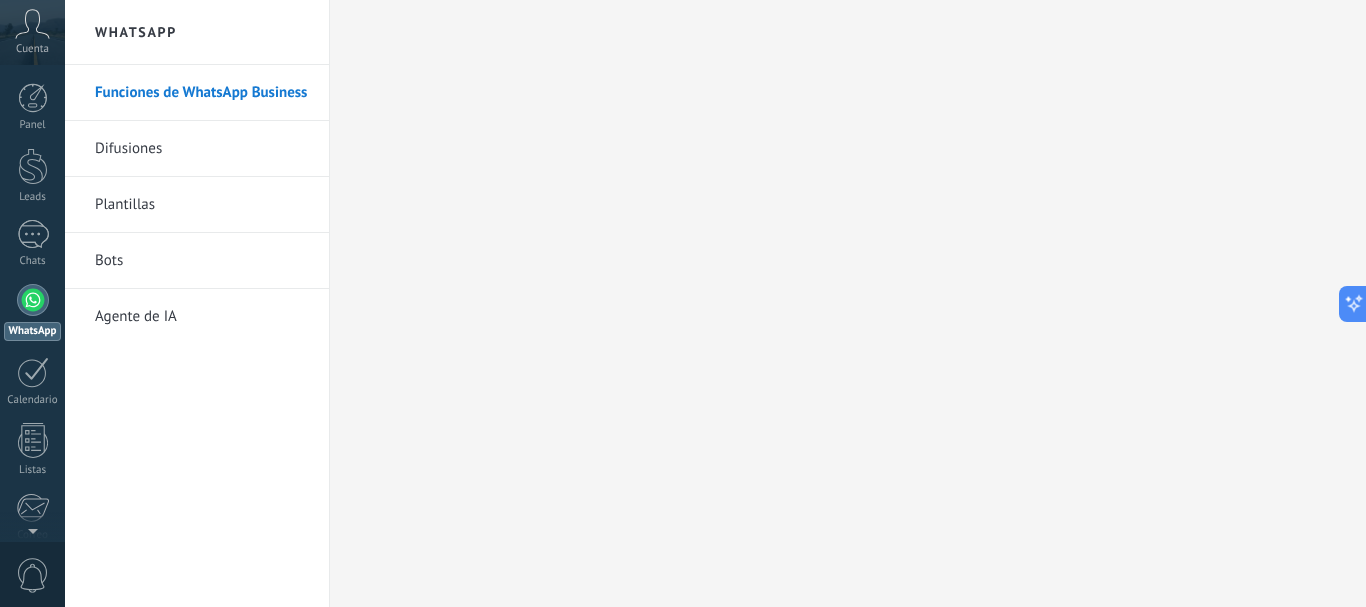 click on "Difusiones" at bounding box center (202, 149) 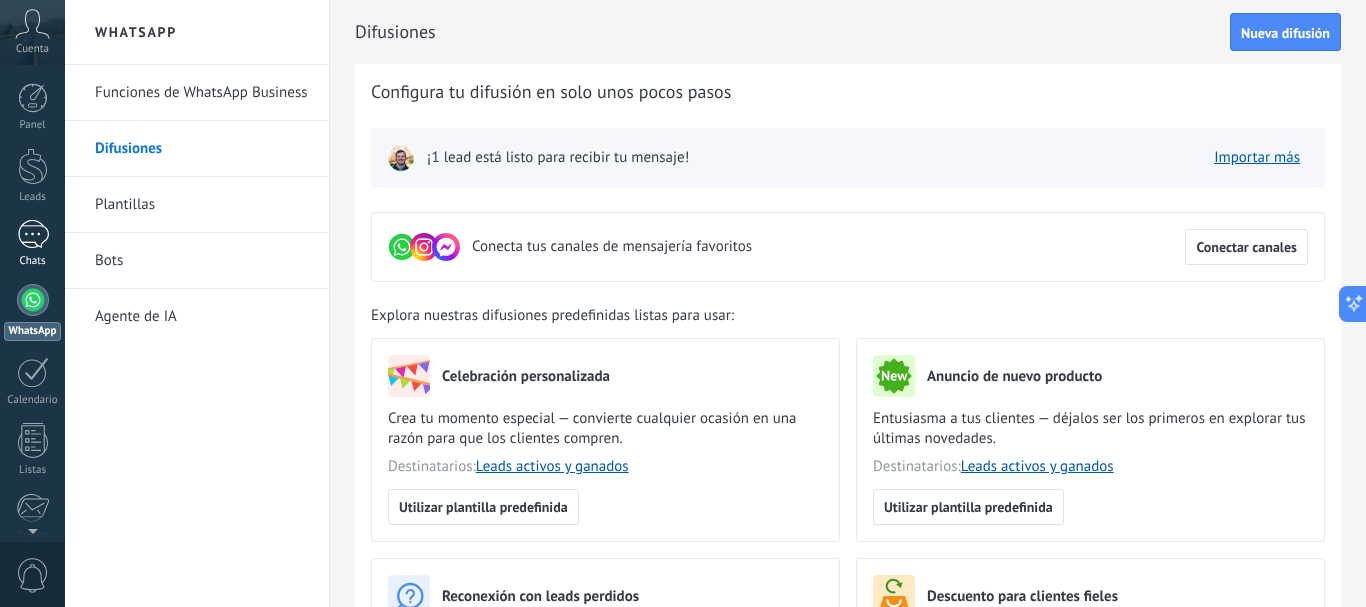 click on "1" at bounding box center [33, 234] 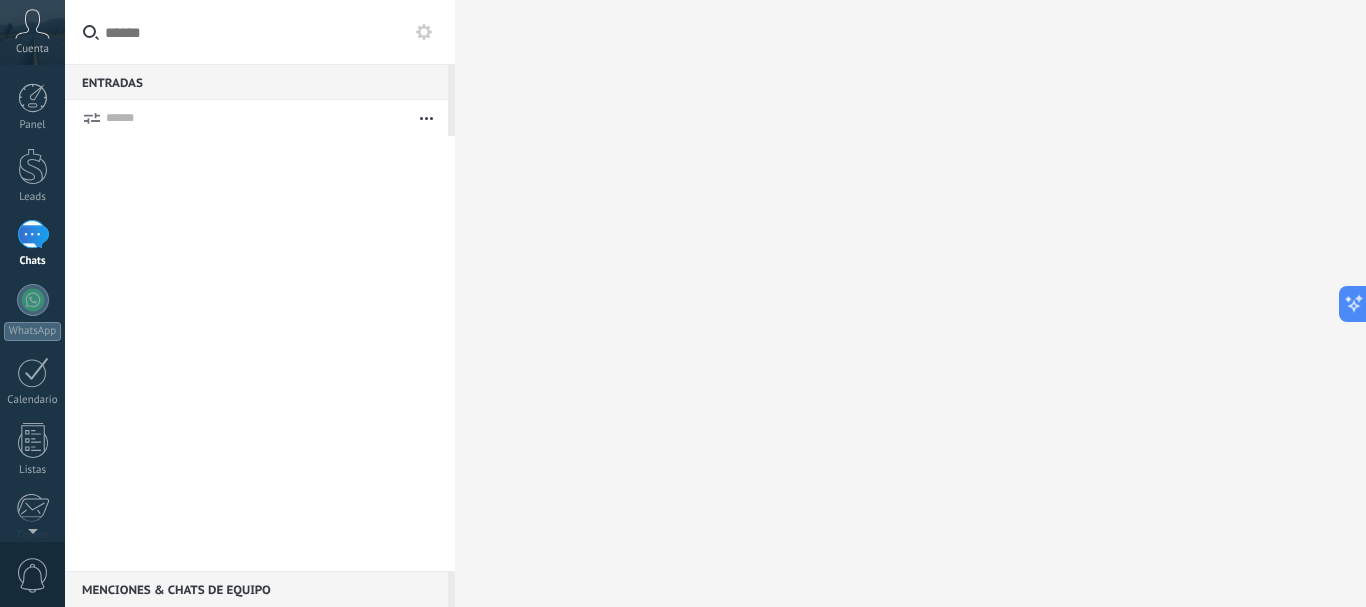 click on "1" at bounding box center [33, 234] 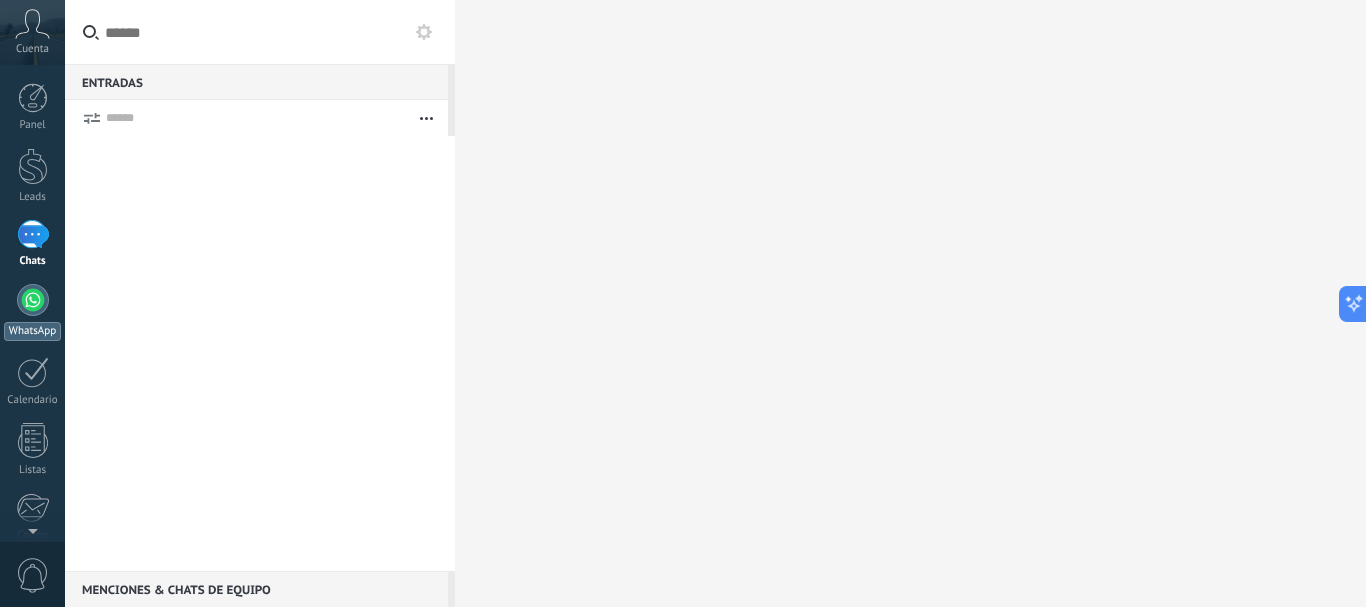 click on "WhatsApp" at bounding box center (32, 312) 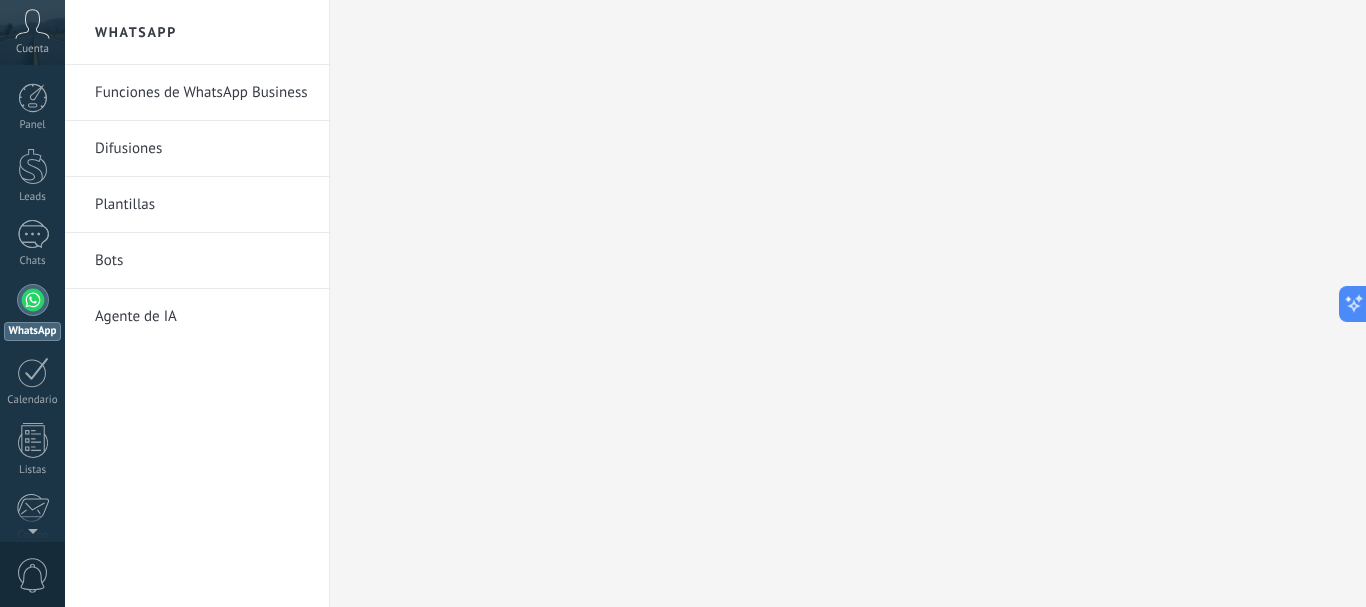click on "Funciones de WhatsApp Business" at bounding box center [202, 93] 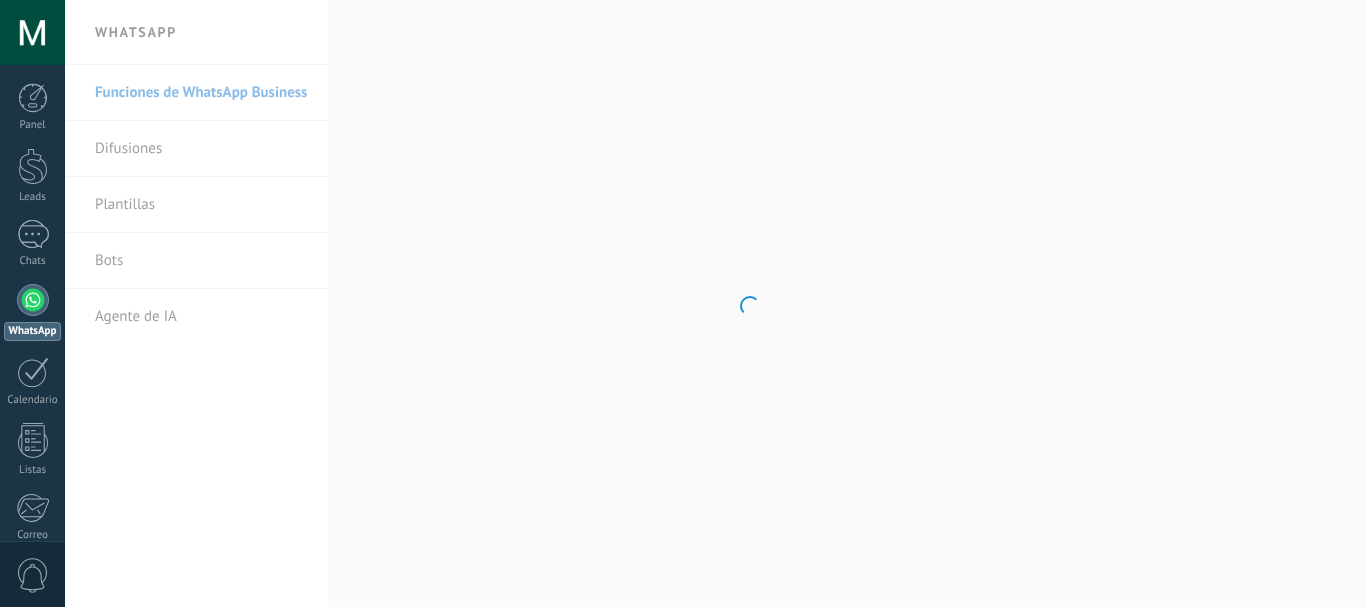 scroll, scrollTop: 0, scrollLeft: 0, axis: both 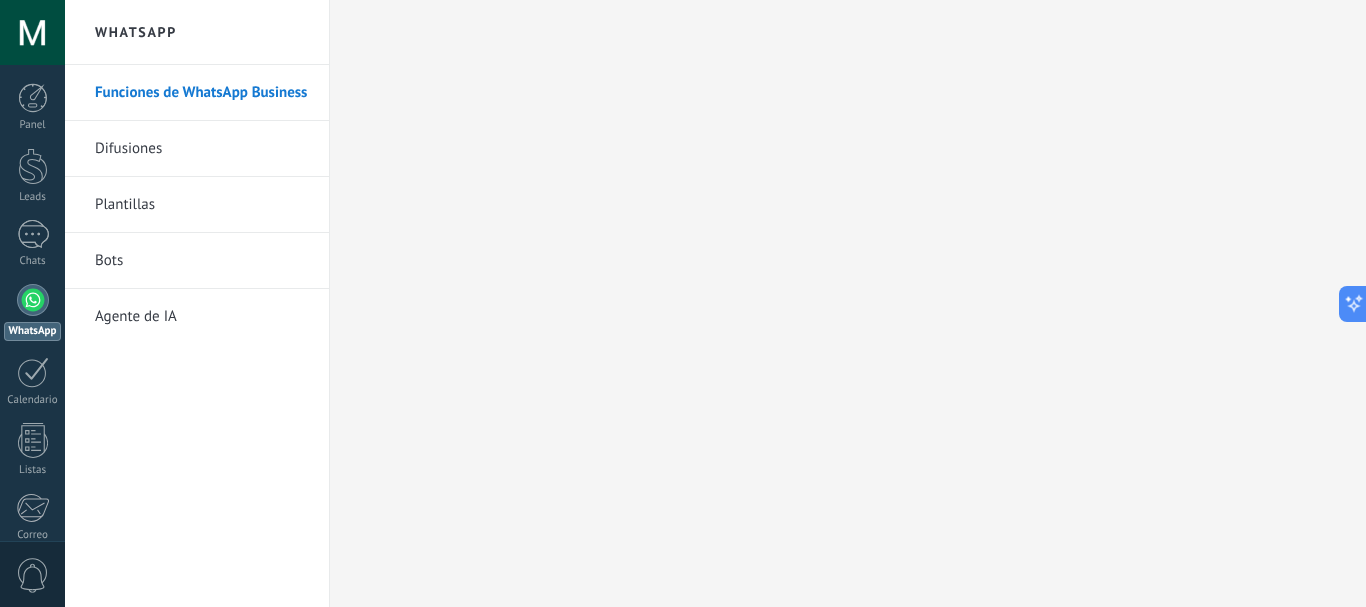 click on "Difusiones" at bounding box center [202, 149] 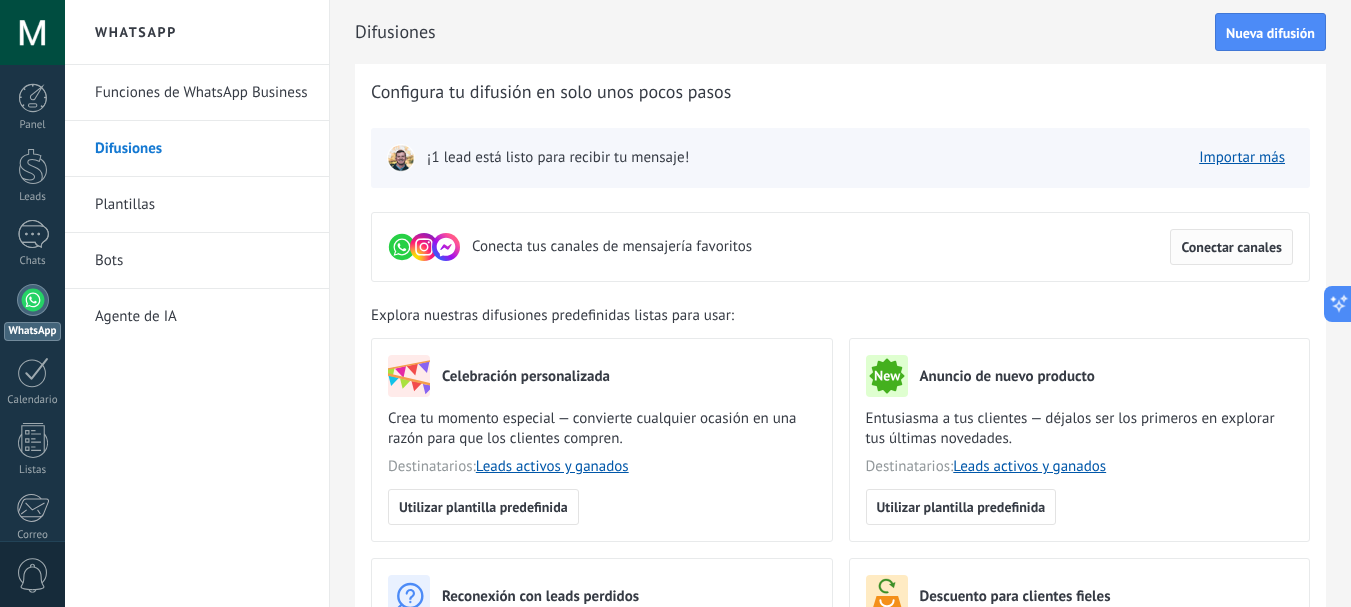 click on "Conectar canales" at bounding box center (1231, 247) 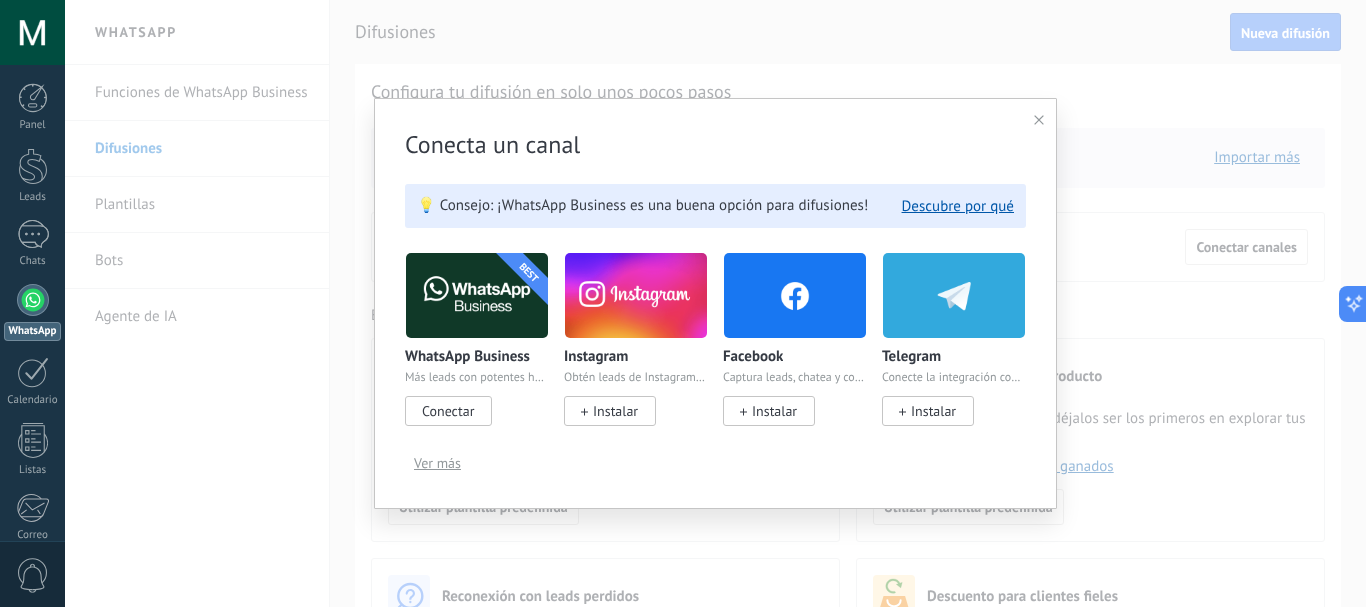 click on "Conectar" at bounding box center (448, 411) 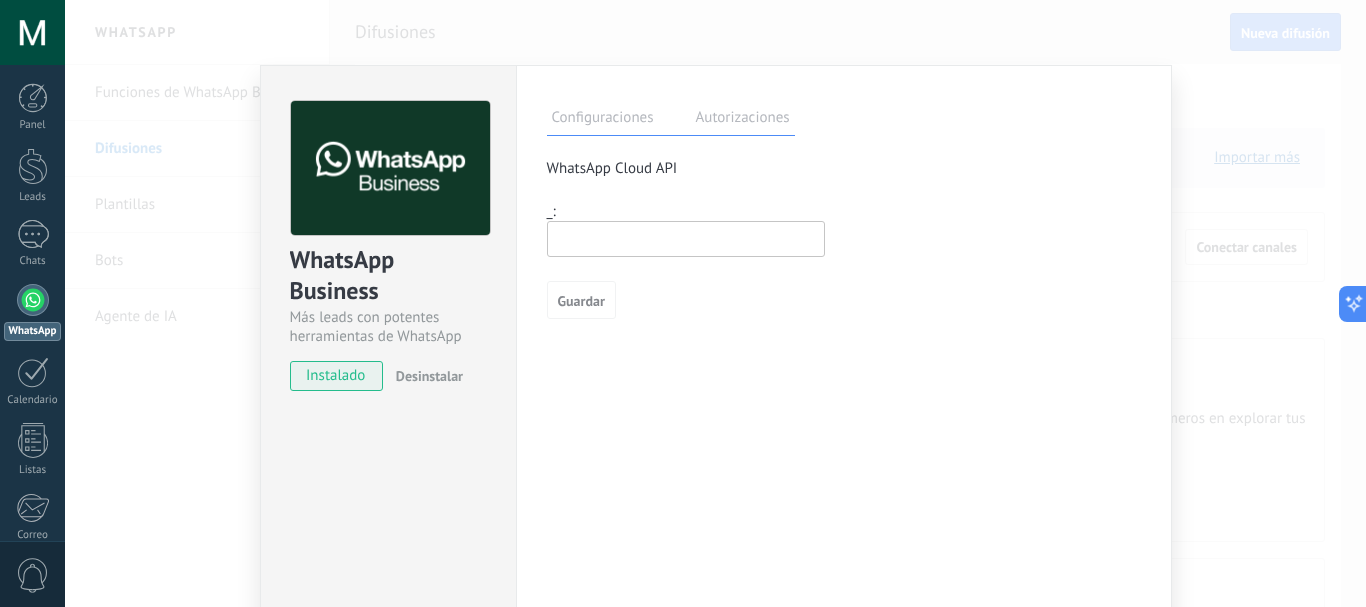 click at bounding box center (686, 239) 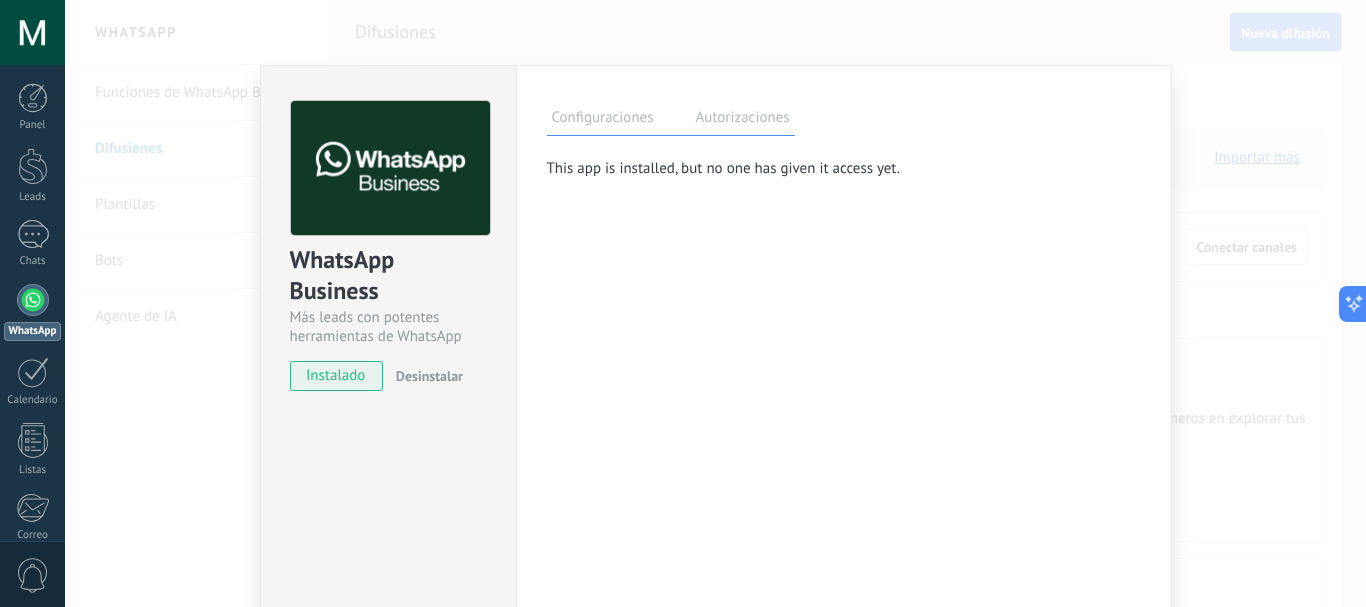 click on "Configuraciones Autorizaciones" at bounding box center (671, 118) 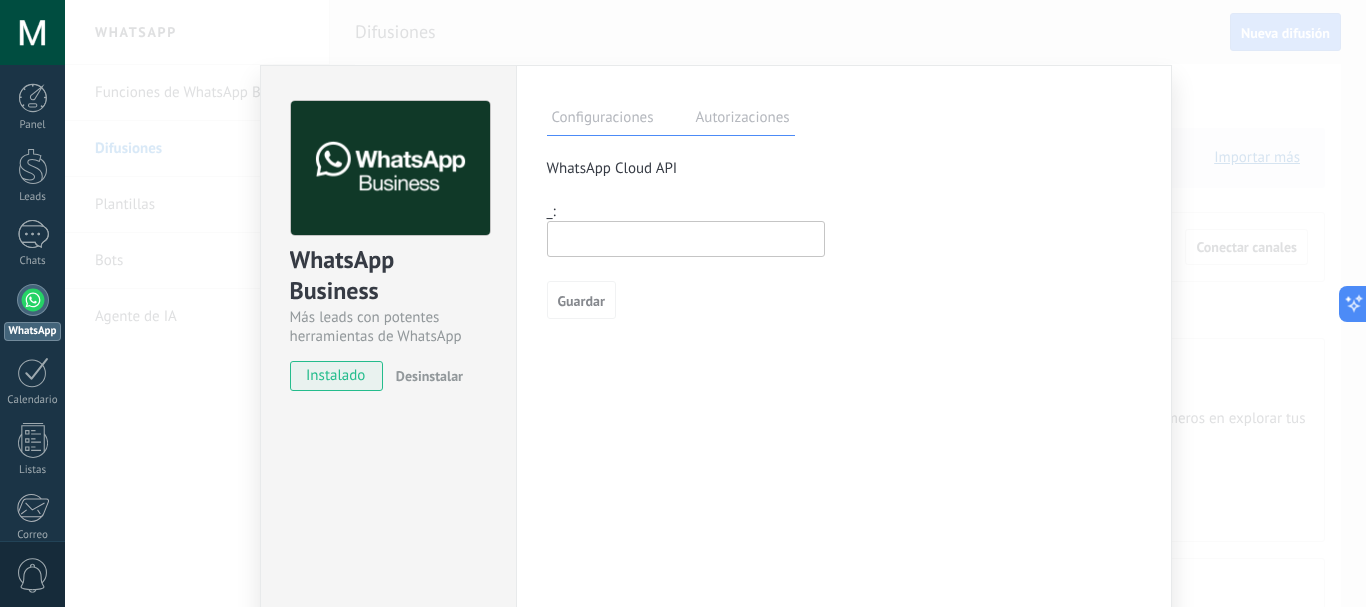 click at bounding box center (686, 239) 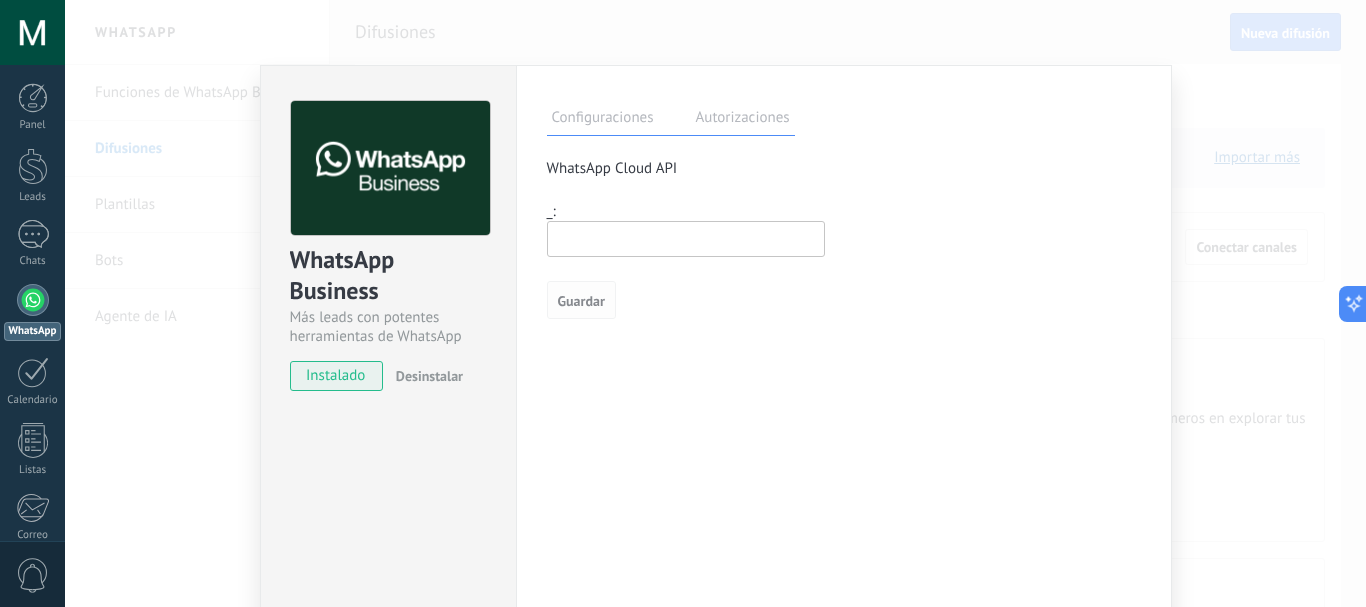 click on "Guardar" at bounding box center (581, 301) 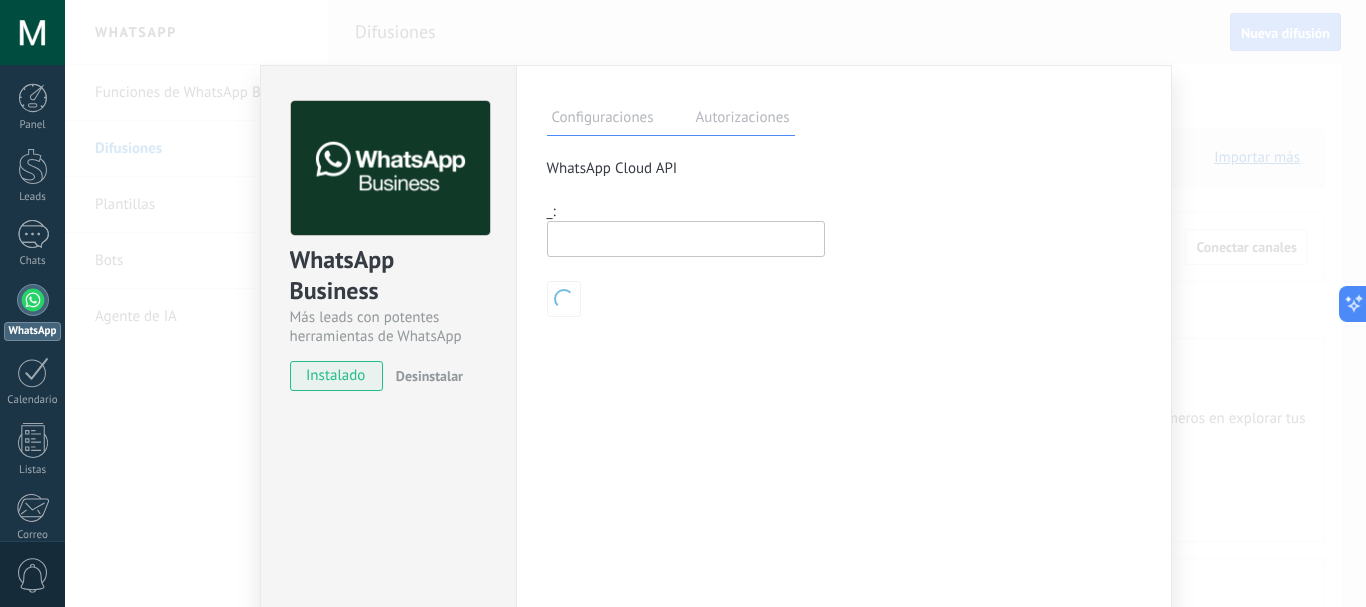drag, startPoint x: 592, startPoint y: 297, endPoint x: 567, endPoint y: 247, distance: 55.9017 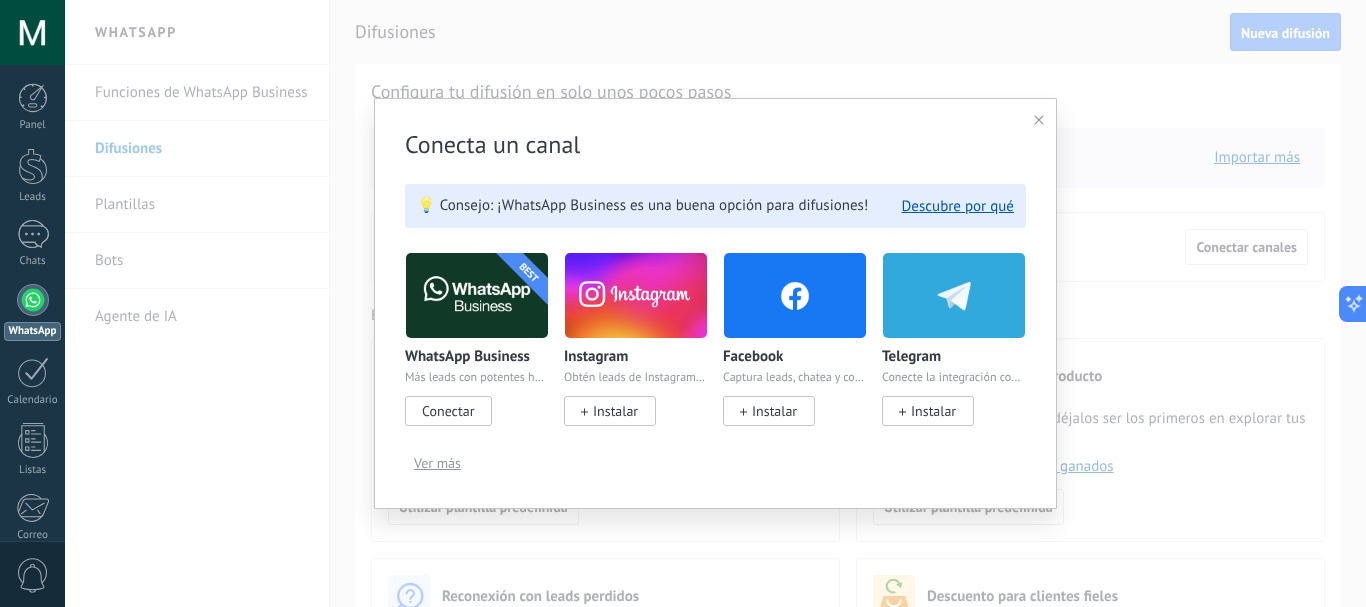 click on "Ver más" at bounding box center (437, 463) 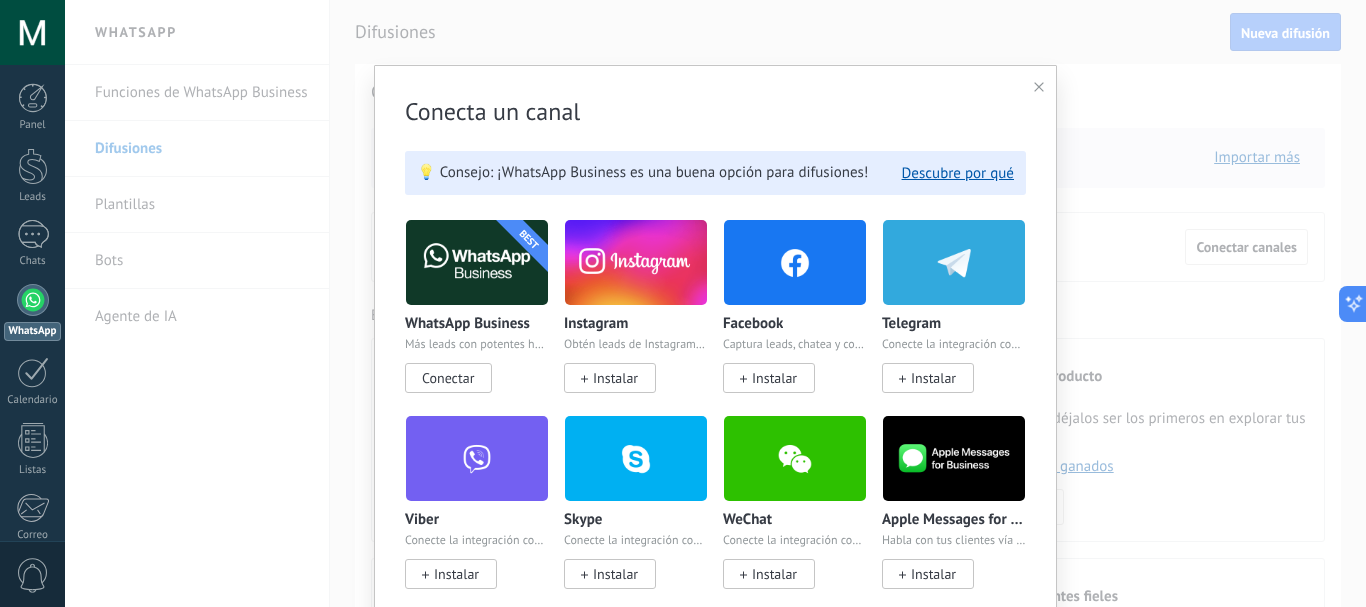 click on "Conectar" at bounding box center (448, 378) 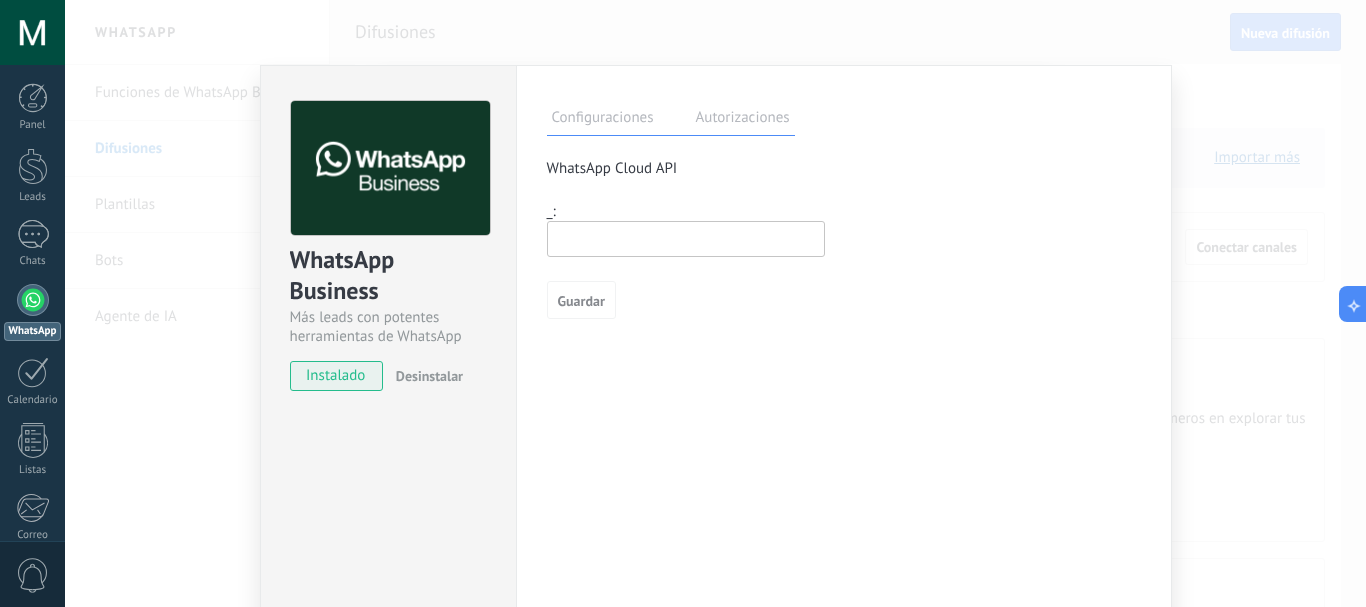 click at bounding box center [686, 239] 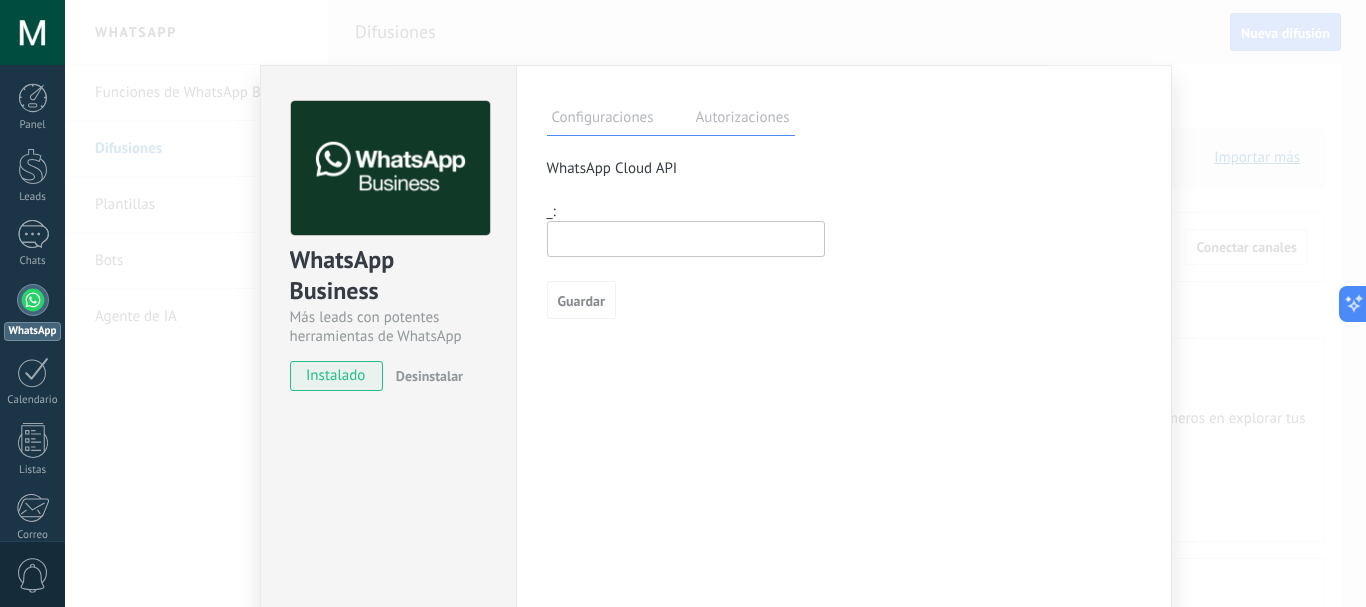 click at bounding box center (686, 239) 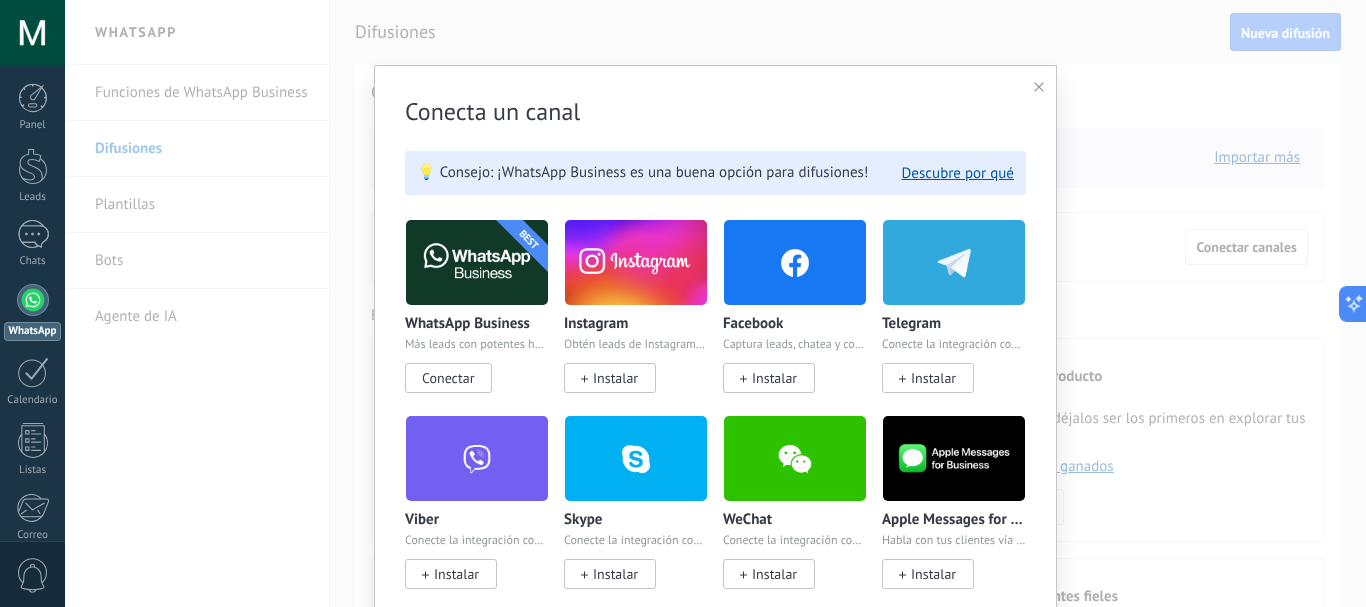 click at bounding box center [1039, 87] 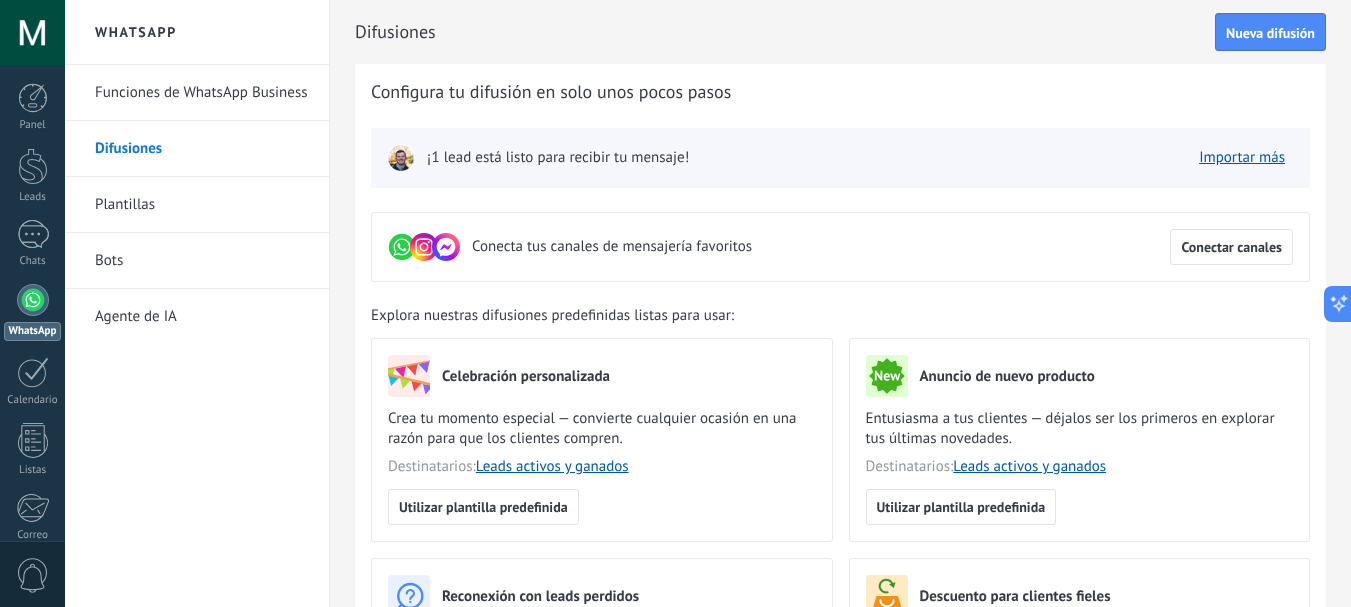 click at bounding box center (33, 300) 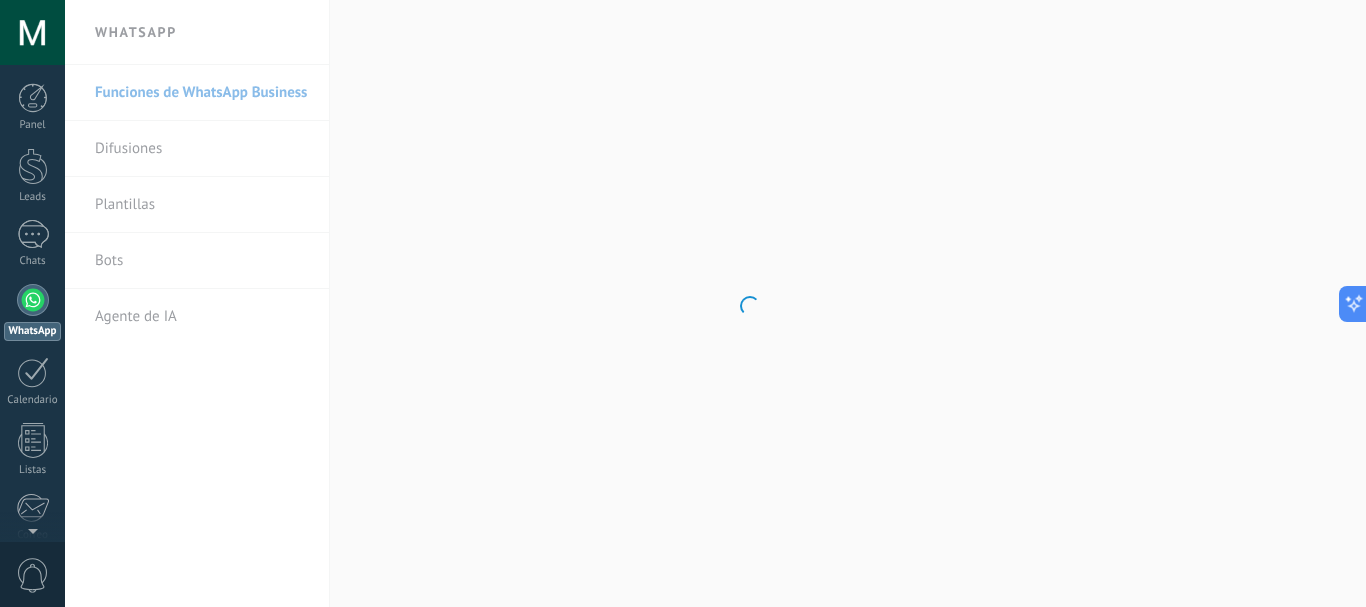 click on ".abccls-1,.abccls-2{fill-rule:evenodd}.abccls-2{fill:#fff} .abfcls-1{fill:none}.abfcls-2{fill:#fff} .abncls-1{isolation:isolate}.abncls-2{opacity:.06}.abncls-2,.abncls-3,.abncls-6{mix-blend-mode:multiply}.abncls-3{opacity:.15}.abncls-4,.abncls-8{fill:#fff}.abncls-5{fill:url(#abnlinear-gradient)}.abncls-6{opacity:.04}.abncls-7{fill:url(#abnlinear-gradient-2)}.abncls-8{fill-rule:evenodd} .abqst0{fill:#ffa200} .abwcls-1{fill:#252525} .cls-1{isolation:isolate} .acicls-1{fill:none} .aclcls-1{fill:#232323} .acnst0{display:none} .addcls-1,.addcls-2{fill:none;stroke-miterlimit:10}.addcls-1{stroke:#dfe0e5}.addcls-2{stroke:#a1a7ab} .adecls-1,.adecls-2{fill:none;stroke-miterlimit:10}.adecls-1{stroke:#dfe0e5}.adecls-2{stroke:#a1a7ab} .adqcls-1{fill:#8591a5;fill-rule:evenodd} .aeccls-1{fill:#5c9f37} .aeecls-1{fill:#f86161} .aejcls-1{fill:#8591a5;fill-rule:evenodd} .aekcls-1{fill-rule:evenodd} .aelcls-1{fill-rule:evenodd;fill:currentColor} .aemcls-1{fill-rule:evenodd;fill:currentColor} .aencls-2{fill:#f86161;opacity:.3}" at bounding box center (683, 303) 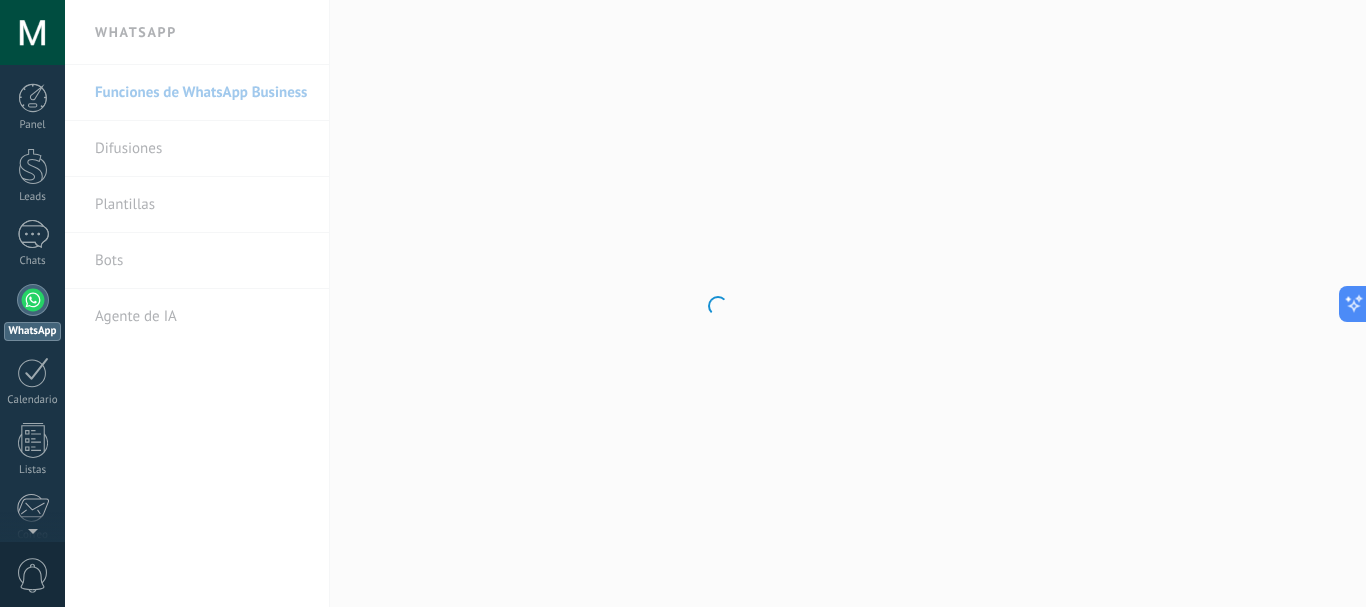 click at bounding box center (715, 303) 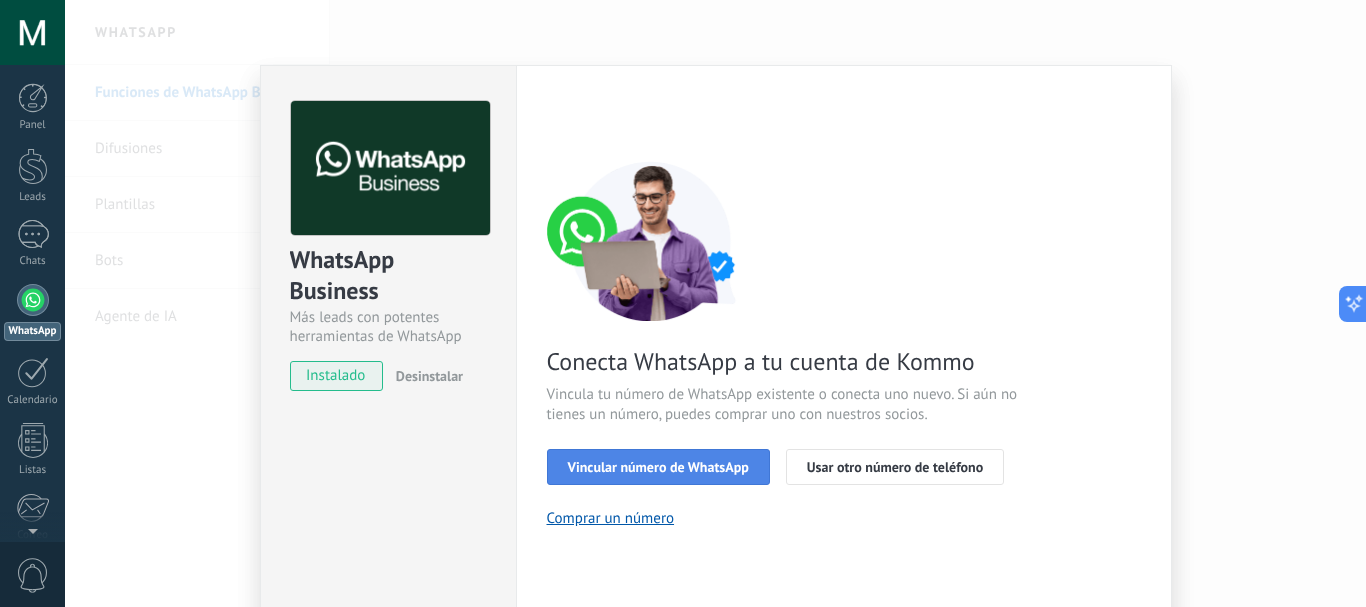 click on "Vincular número de WhatsApp" at bounding box center (658, 467) 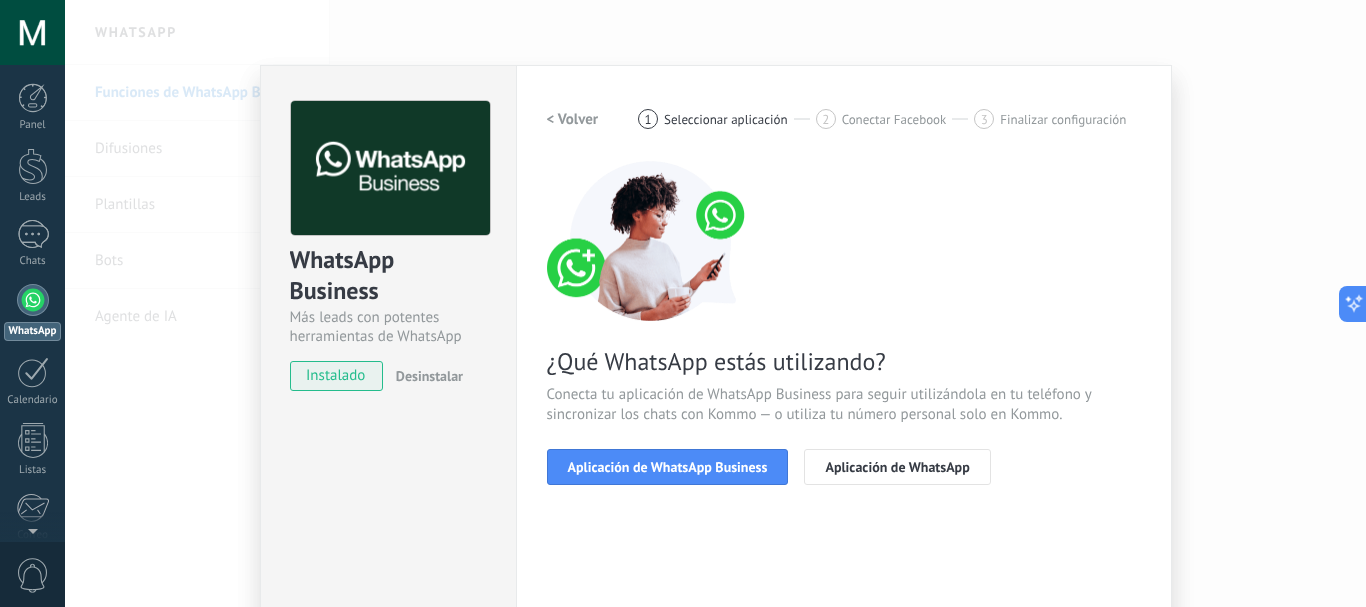 click on "Aplicación de WhatsApp Business" at bounding box center (668, 467) 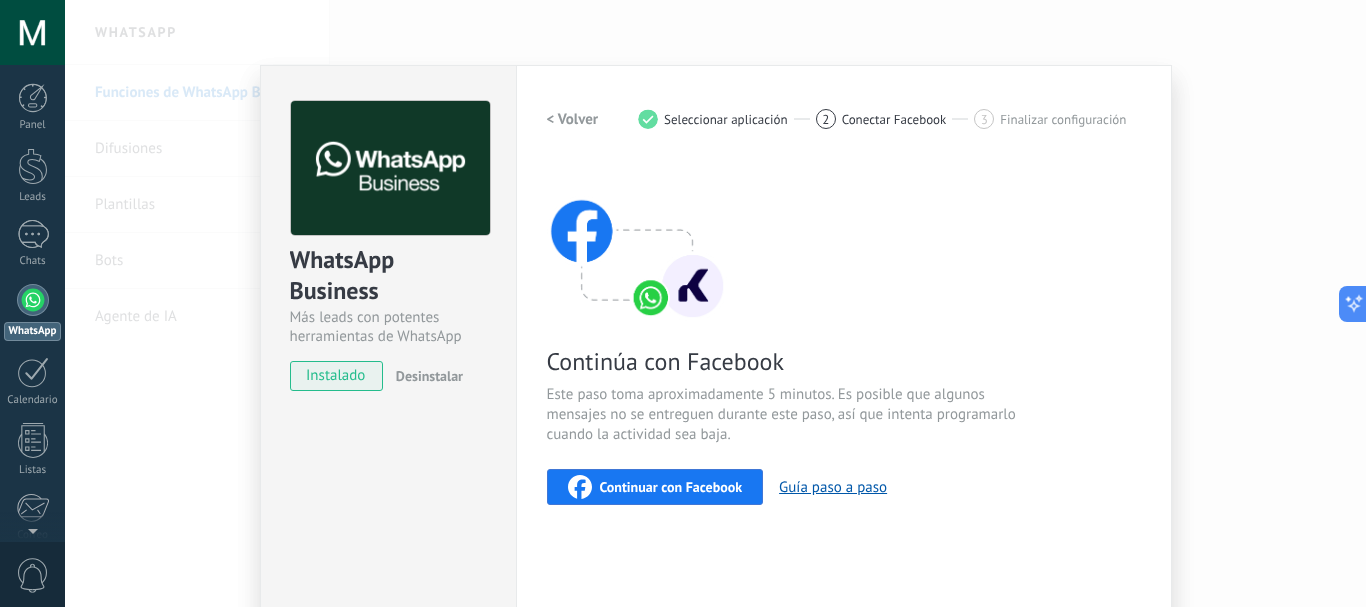 click on "Continuar con Facebook" at bounding box center [671, 487] 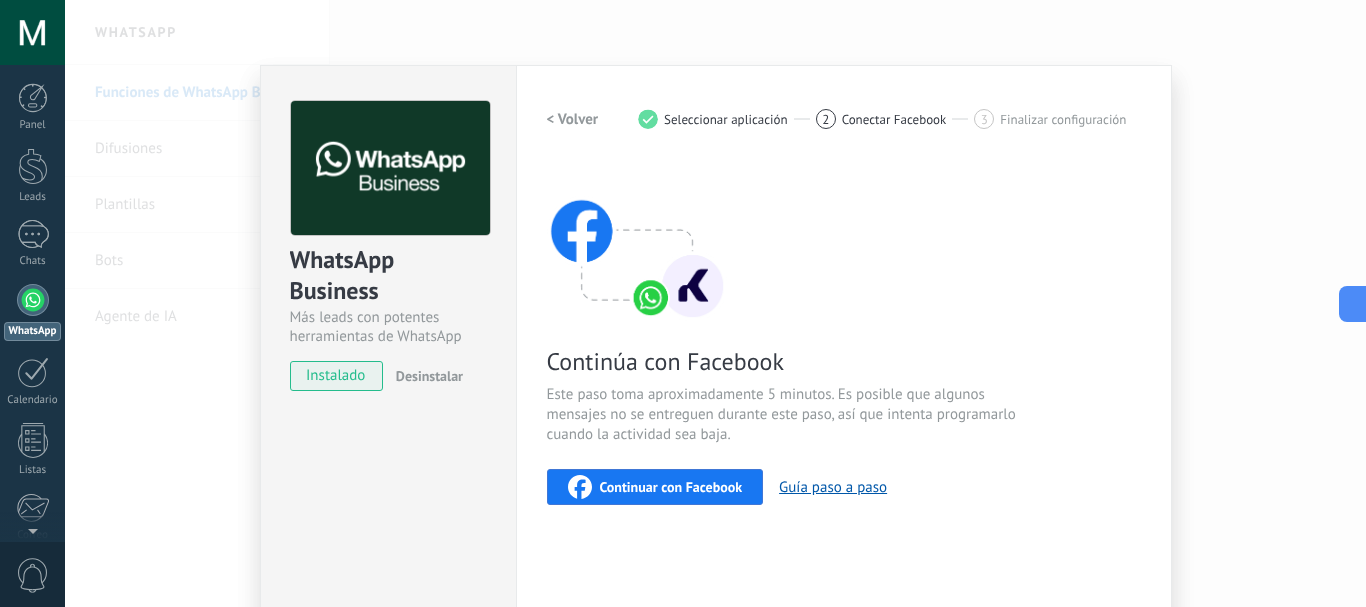 click on "Continuar con Facebook" at bounding box center (671, 487) 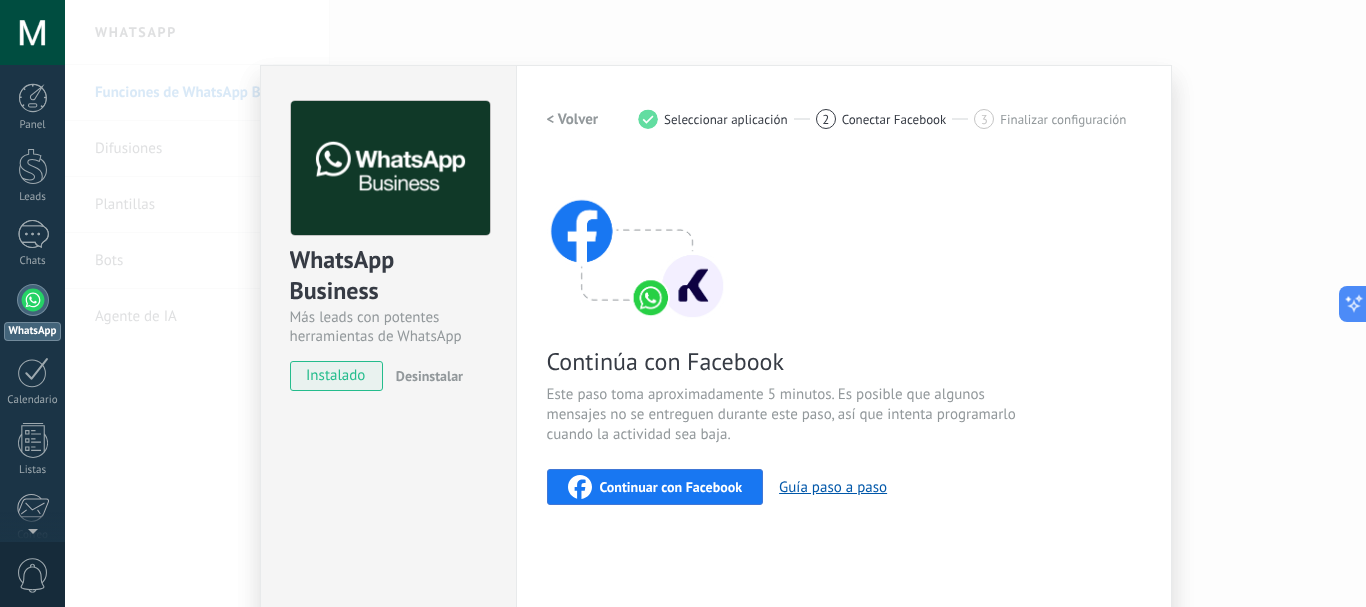 click on "WhatsApp Business Más leads con potentes herramientas de WhatsApp instalado Desinstalar Configuraciones Autorizaciones This tab logs the users who have granted integration access to this account. If you want to to remove a user's ability to send requests to the account on behalf of this integration, you can revoke access. If access is revoked from all users, the integration will stop working. This app is installed, but no one has given it access yet. WhatsApp Cloud API más _:  Guardar < Volver 1 Seleccionar aplicación 2 Conectar Facebook  3 Finalizar configuración Continúa con Facebook Este paso toma aproximadamente 5 minutos. Es posible que algunos mensajes no se entreguen durante este paso, así que intenta programarlo cuando la actividad sea baja. Continuar con Facebook Guía paso a paso ¿Necesitas ayuda?" at bounding box center [715, 303] 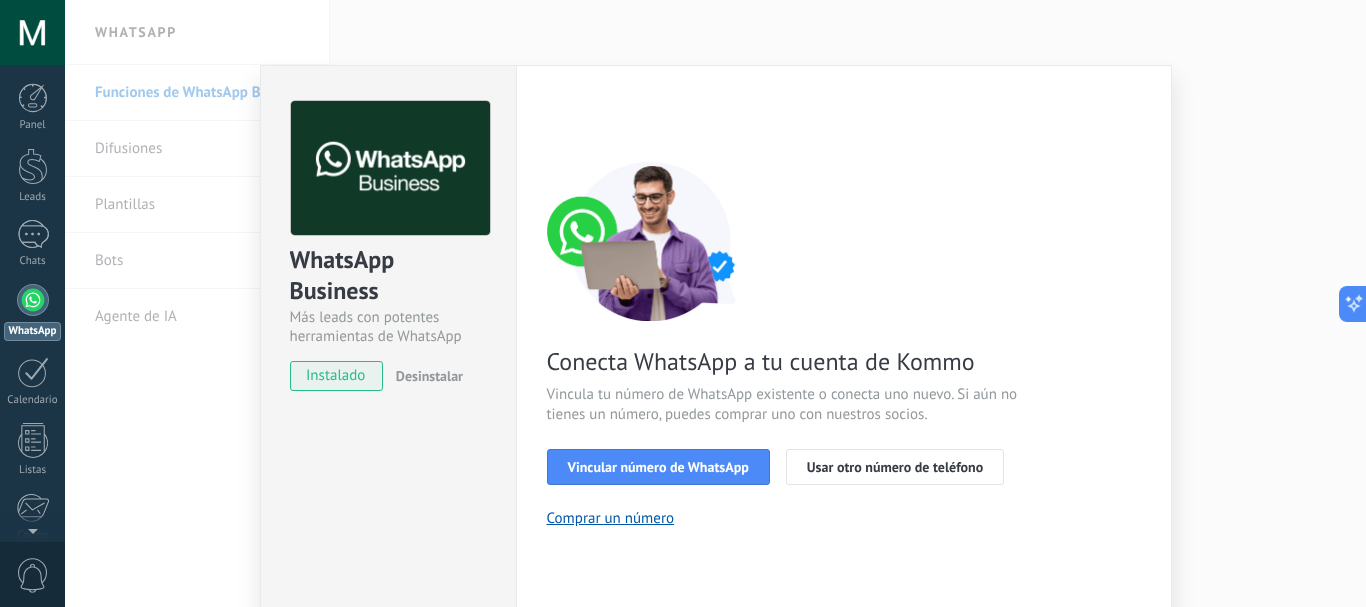 click on "WhatsApp Business Más leads con potentes herramientas de WhatsApp instalado Desinstalar Configuraciones Autorizaciones This tab logs the users who have granted integration access to this account. If you want to to remove a user's ability to send requests to the account on behalf of this integration, you can revoke access. If access is revoked from all users, the integration will stop working. This app is installed, but no one has given it access yet. WhatsApp Cloud API más _:  Guardar < Volver 1 Seleccionar aplicación 2 Conectar Facebook  3 Finalizar configuración Conecta WhatsApp a tu cuenta de Kommo Vincula tu número de WhatsApp existente o conecta uno nuevo. Si aún no tienes un número, puedes comprar uno con nuestros socios. Vincular número de WhatsApp Usar otro número de teléfono Comprar un número ¿Necesitas ayuda?" at bounding box center [715, 303] 